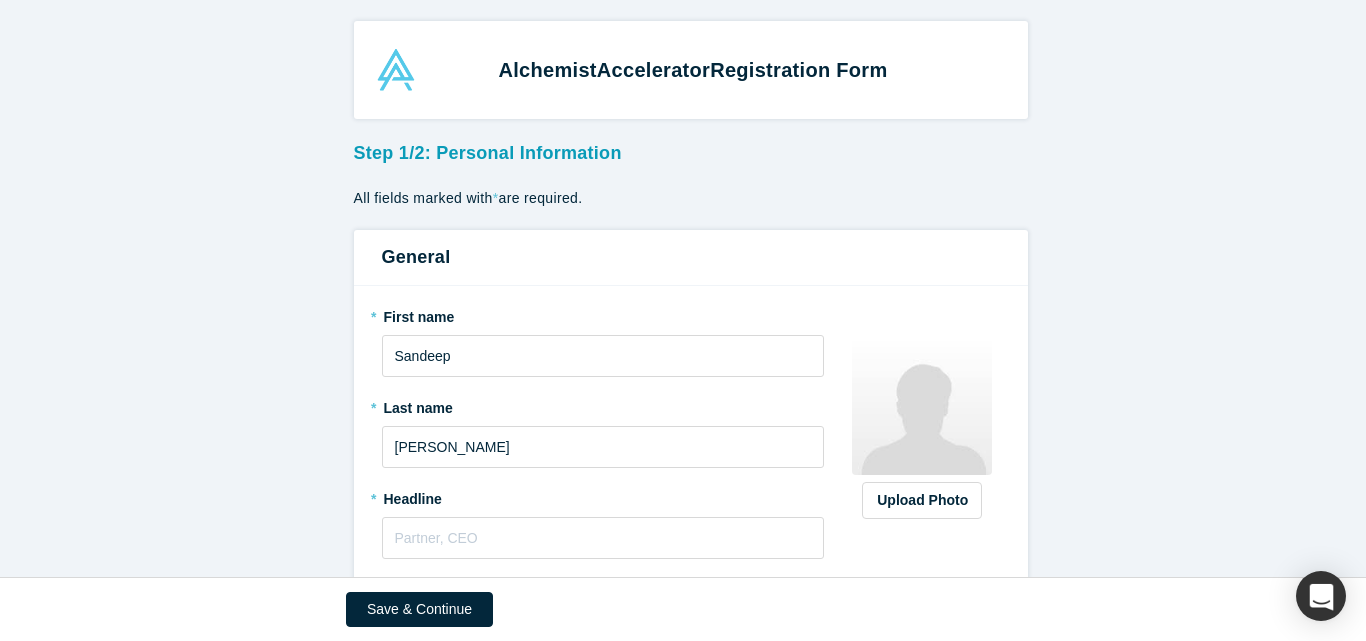 scroll, scrollTop: 0, scrollLeft: 0, axis: both 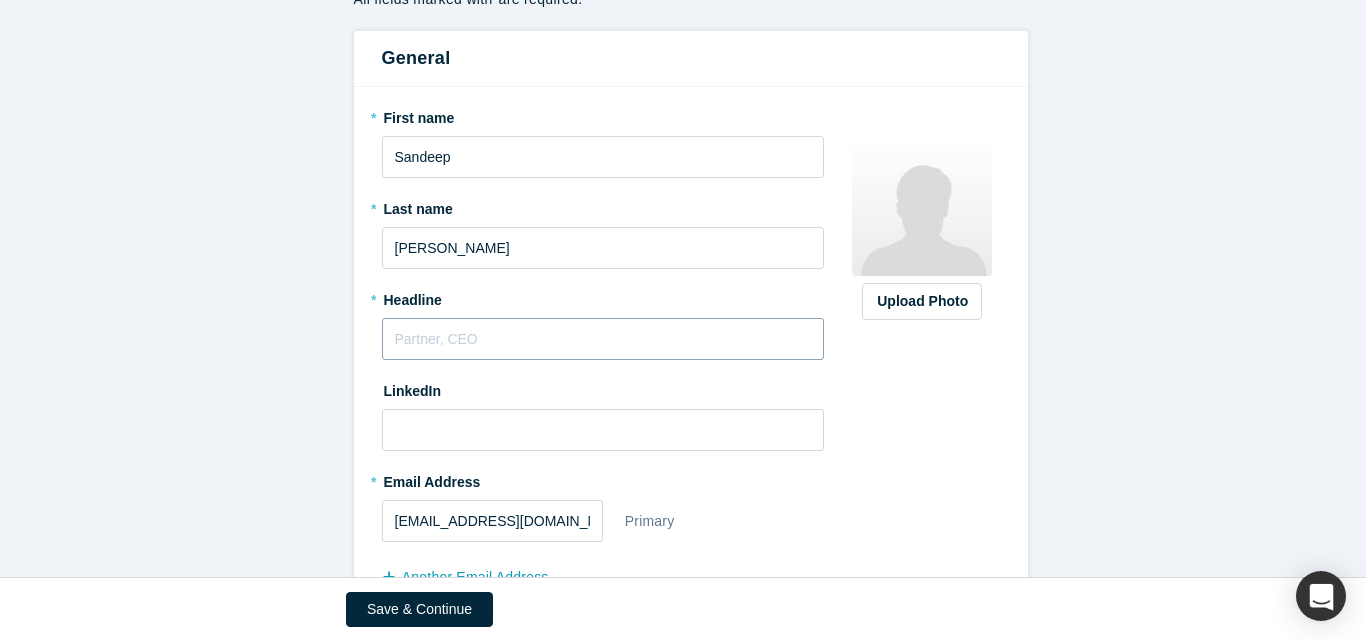 type on "[PERSON_NAME]" 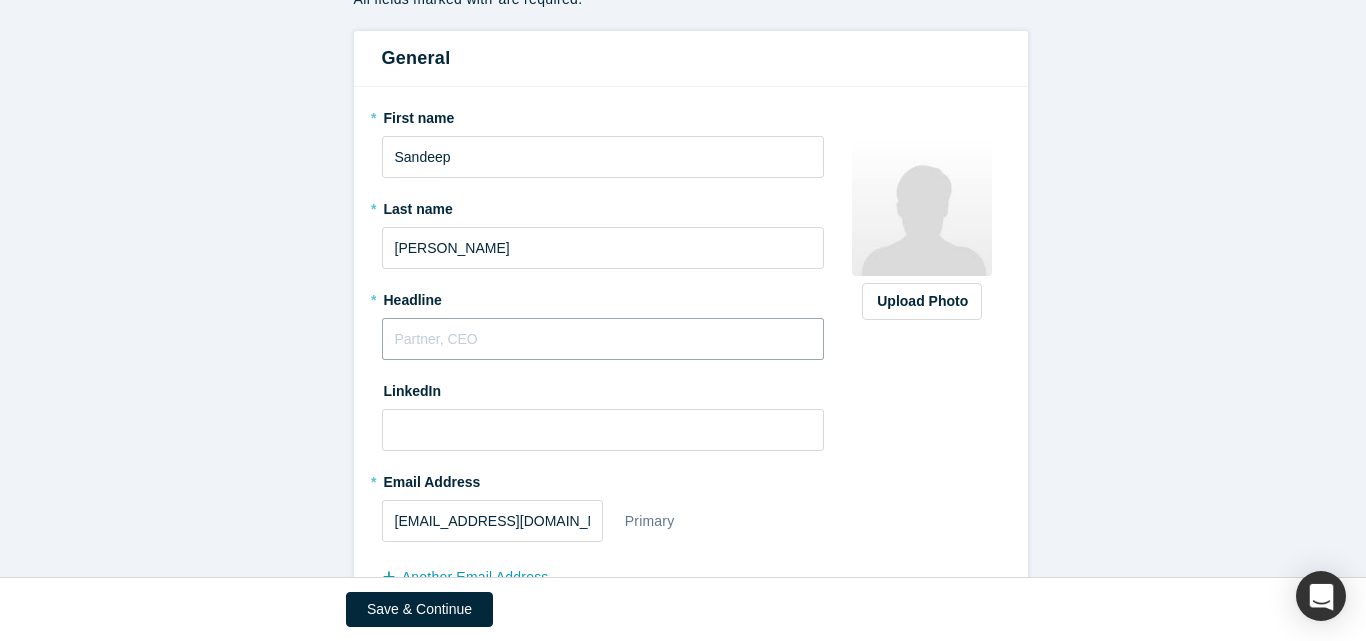 click at bounding box center (603, 339) 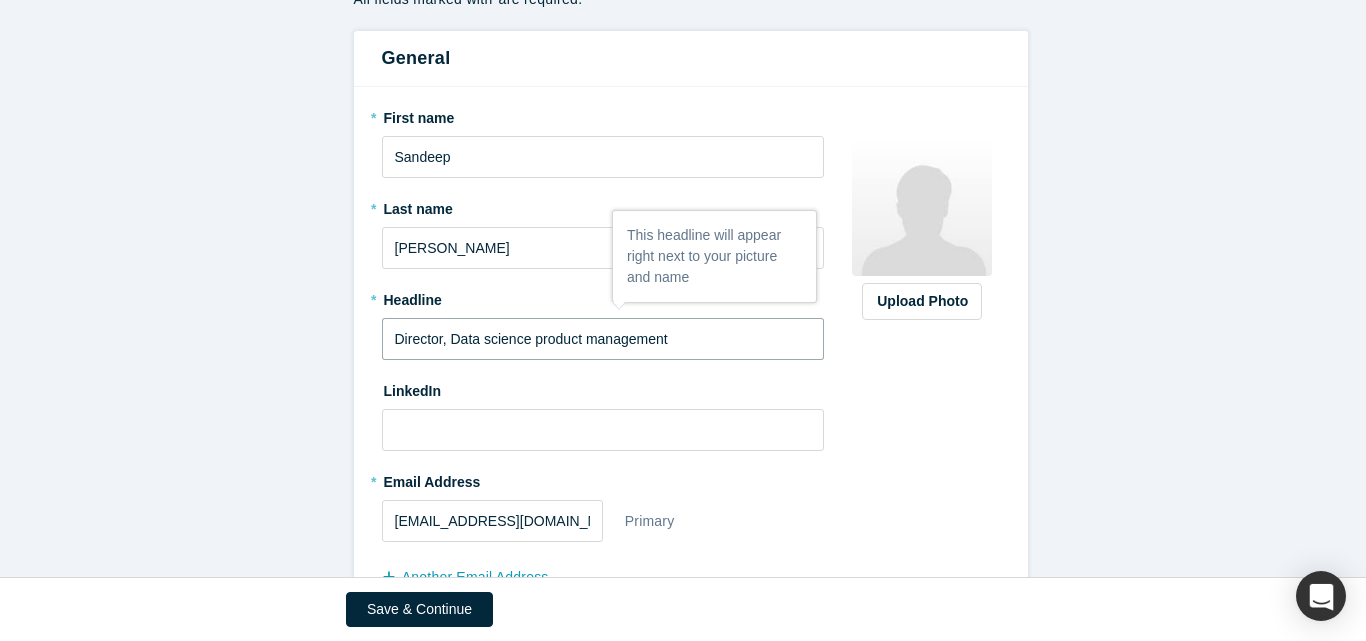 click on "Director, Data science product management" at bounding box center [603, 339] 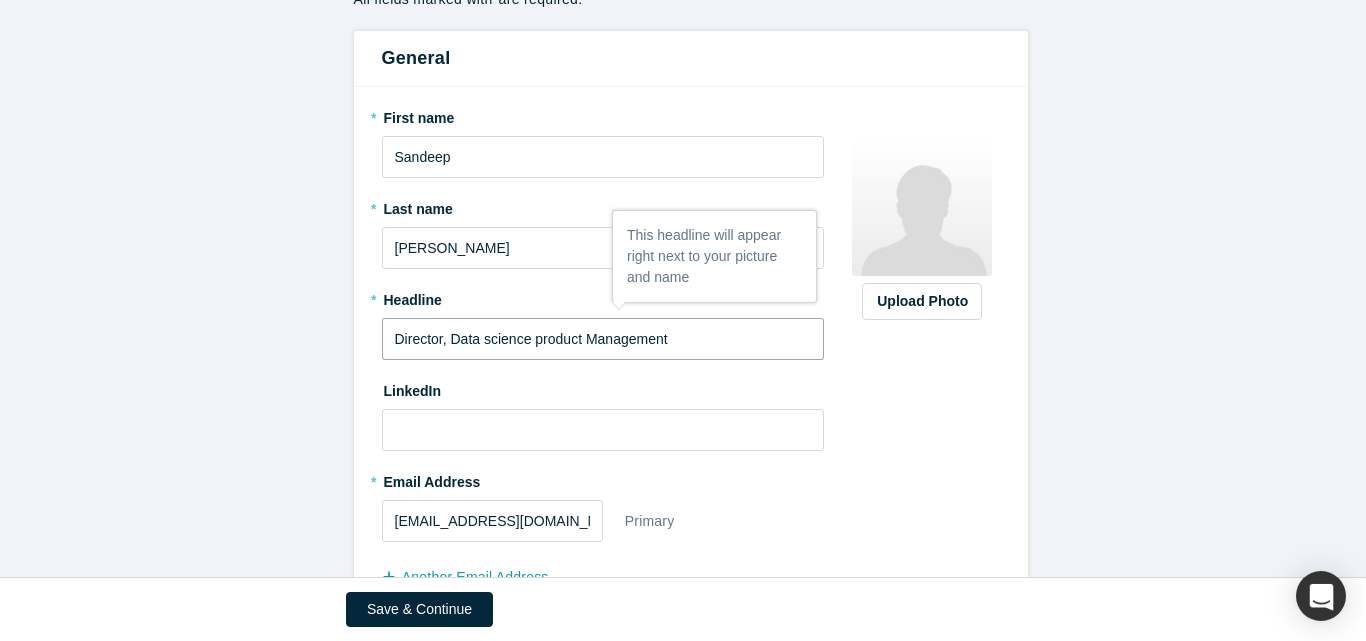 click on "Director, Data science product Management" at bounding box center (603, 339) 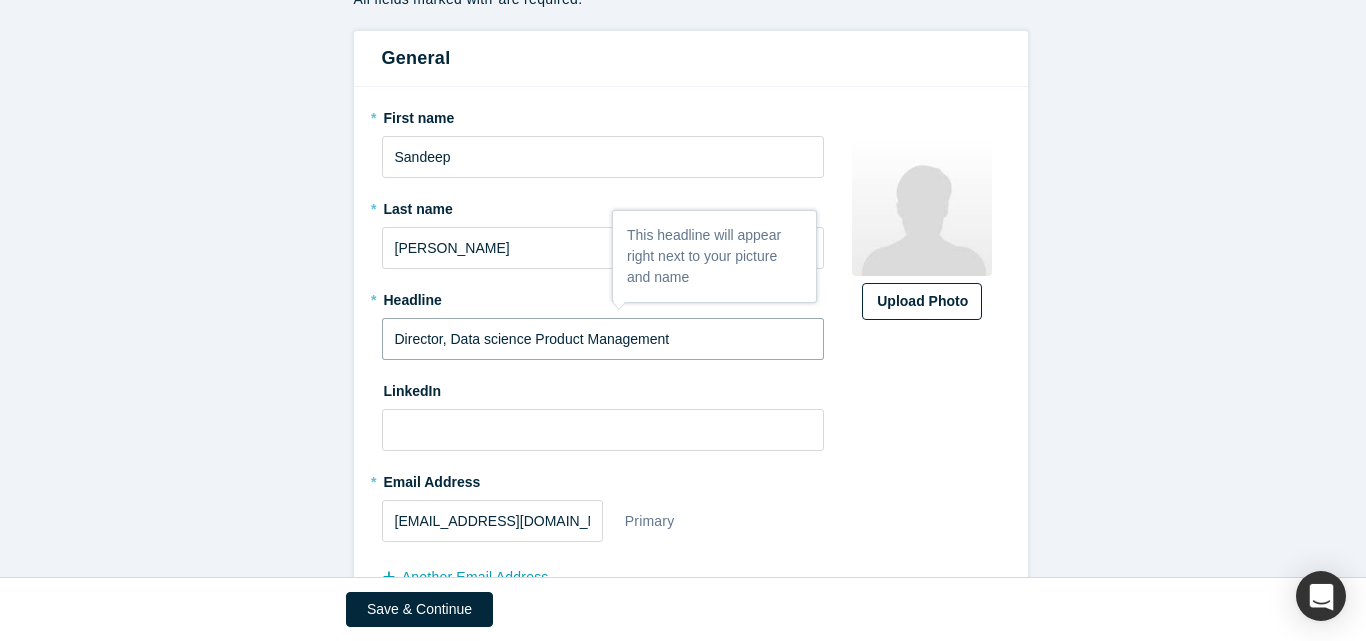 type on "Director, Data science Product Management" 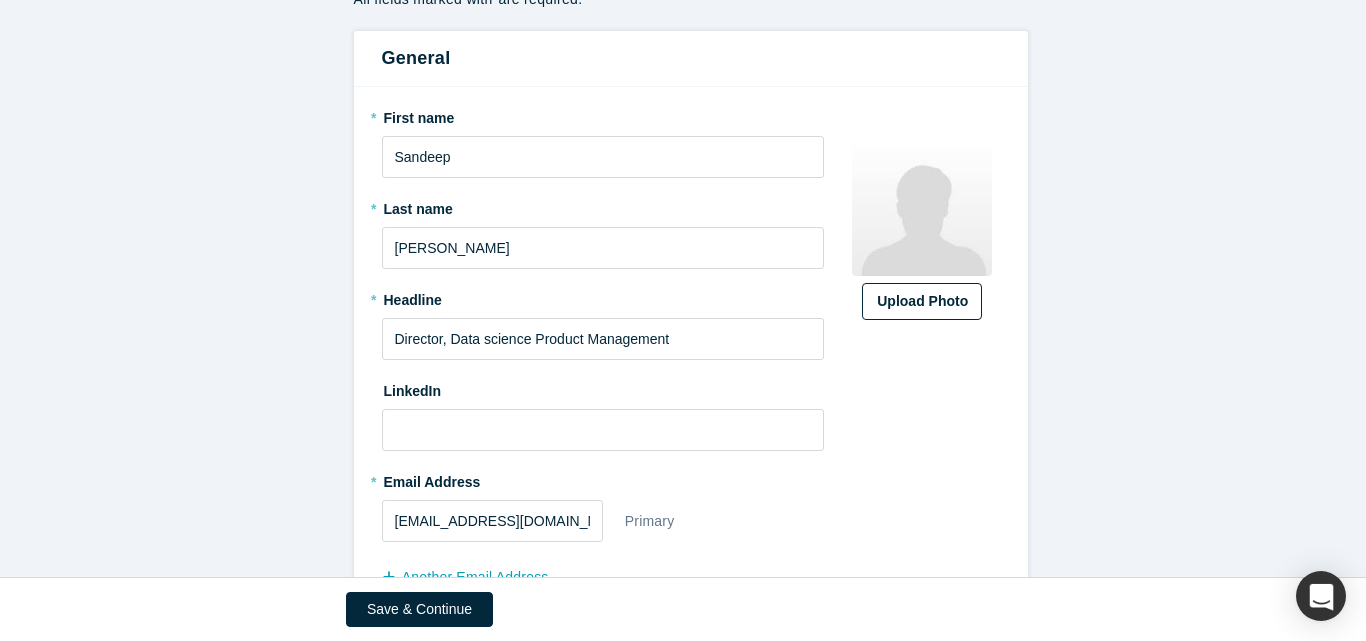 click on "Upload Photo" at bounding box center [922, 301] 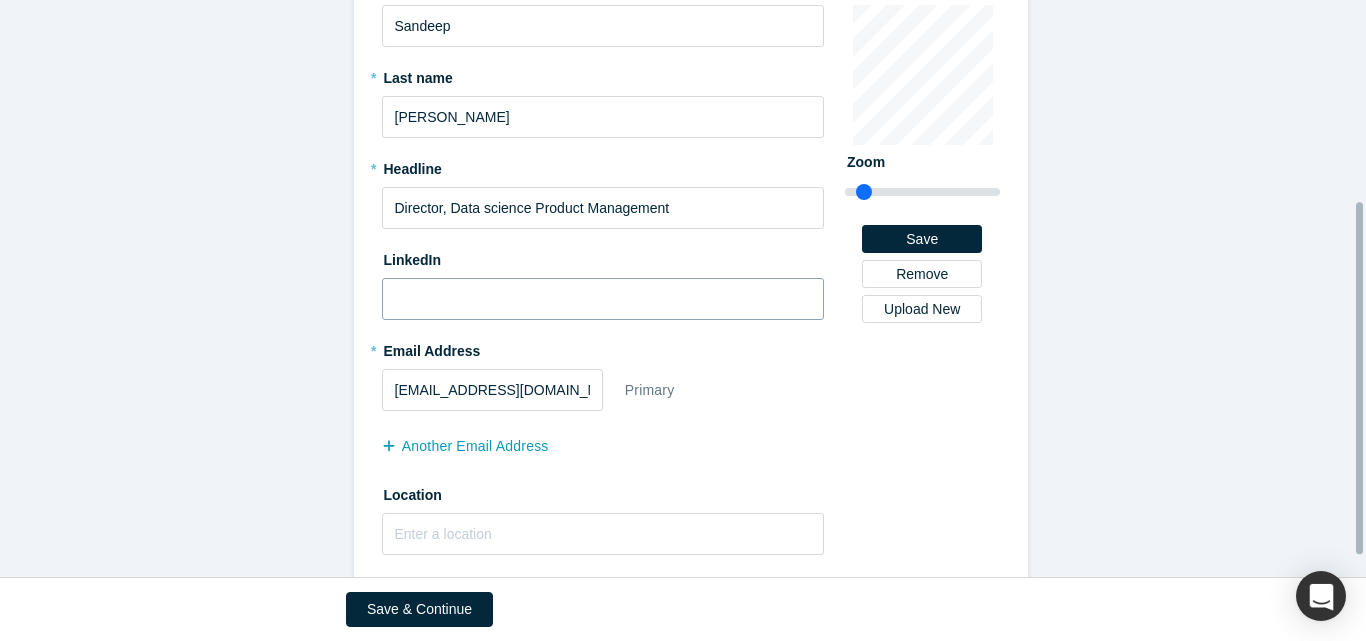 scroll, scrollTop: 331, scrollLeft: 0, axis: vertical 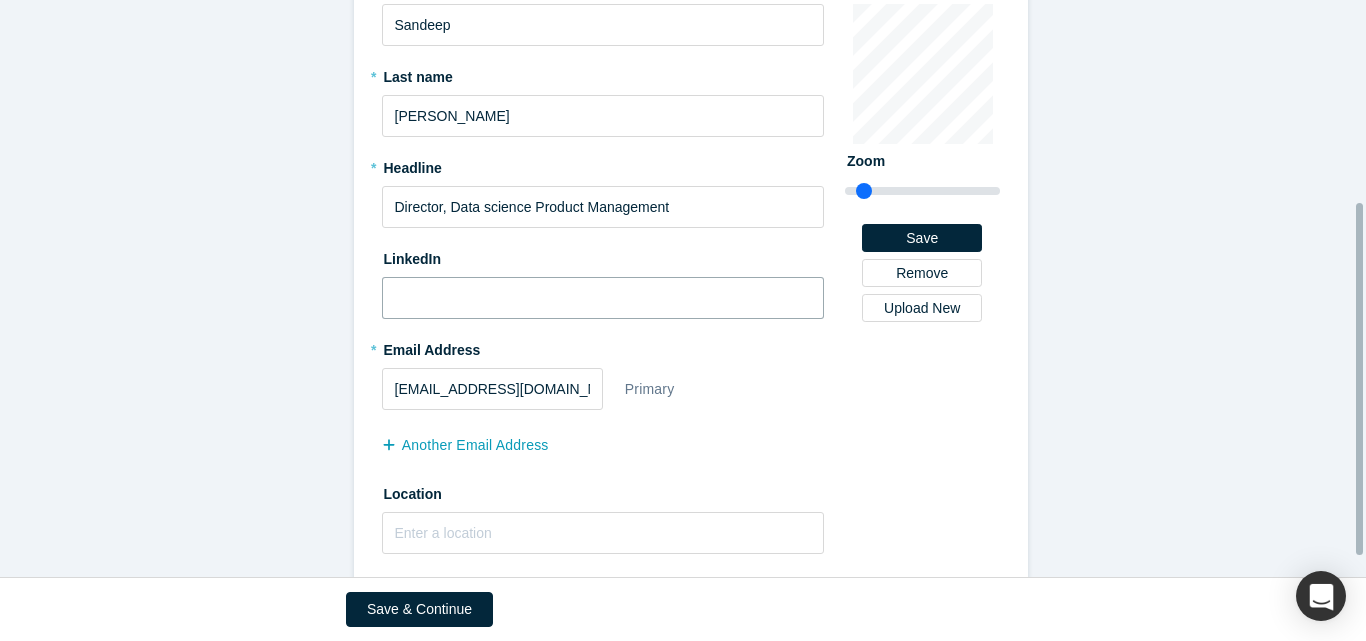 click at bounding box center (603, 298) 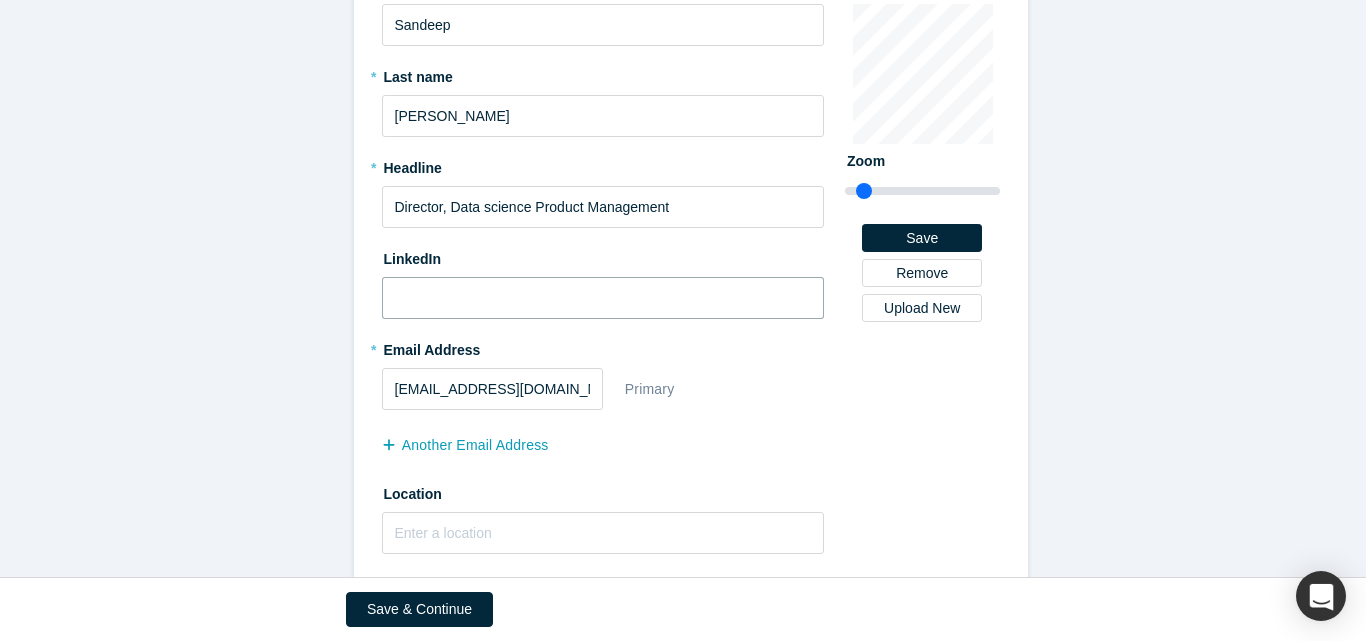 paste on "[EMAIL_ADDRESS][DOMAIN_NAME]" 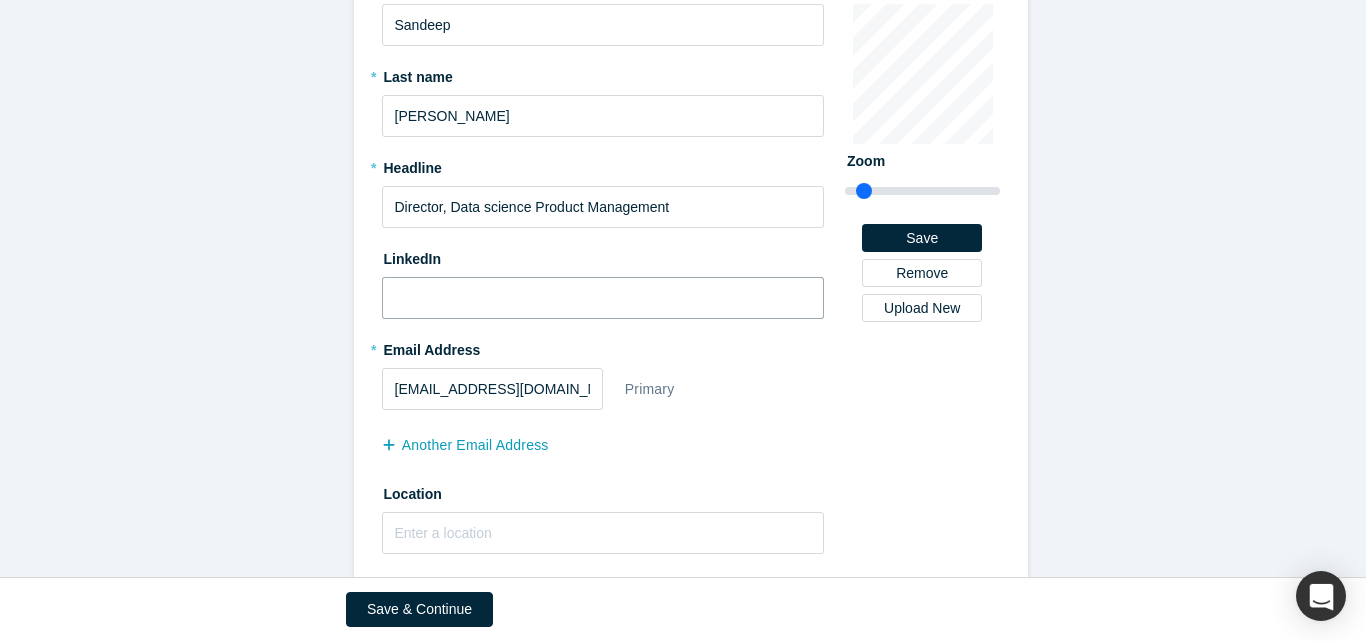 paste on "[URL][DOMAIN_NAME][PERSON_NAME]" 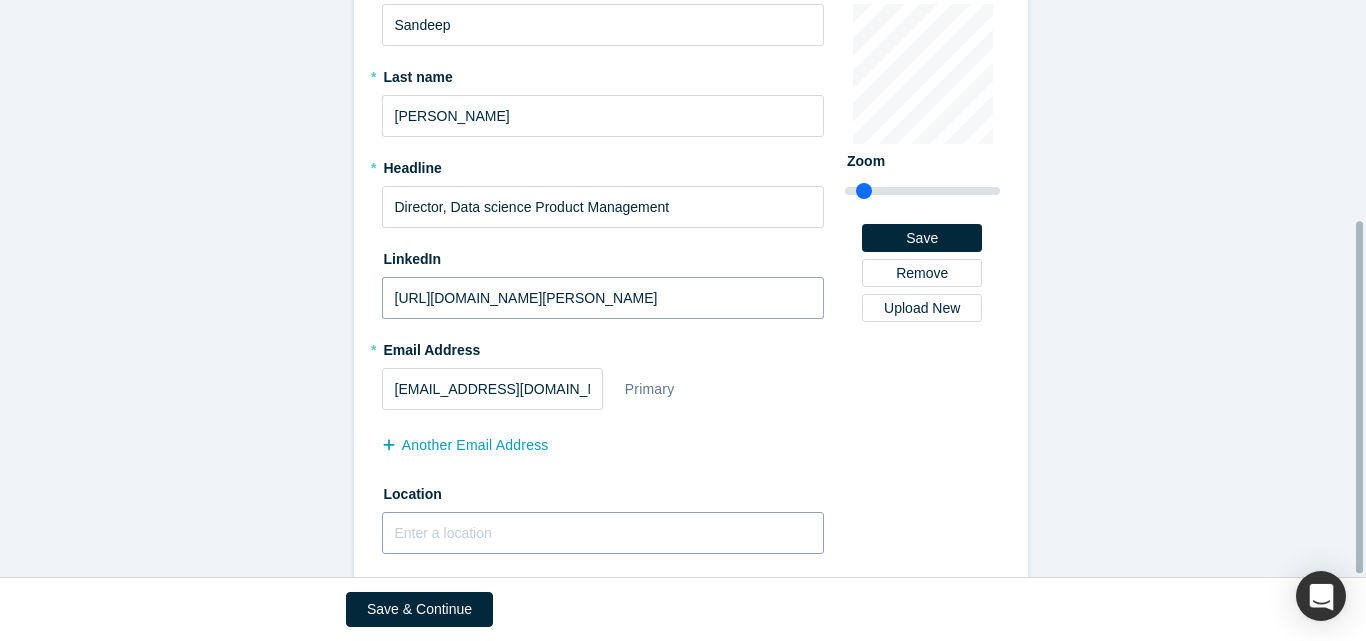 scroll, scrollTop: 364, scrollLeft: 0, axis: vertical 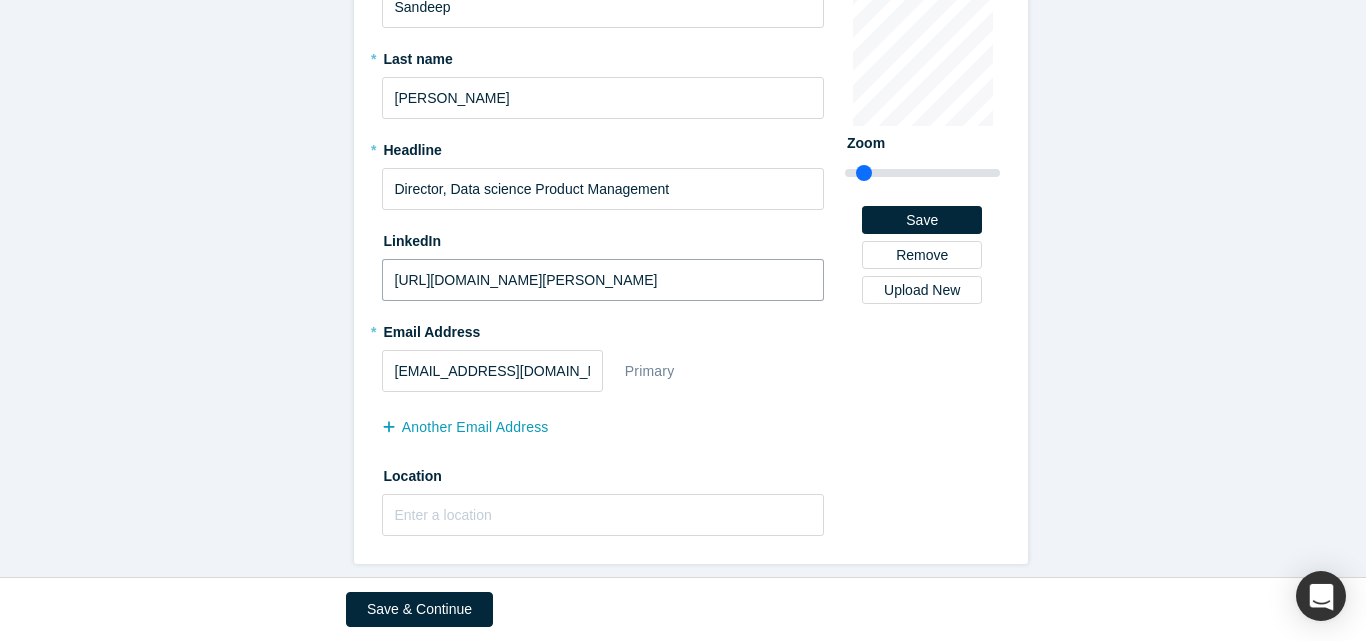 type on "[URL][DOMAIN_NAME][PERSON_NAME]" 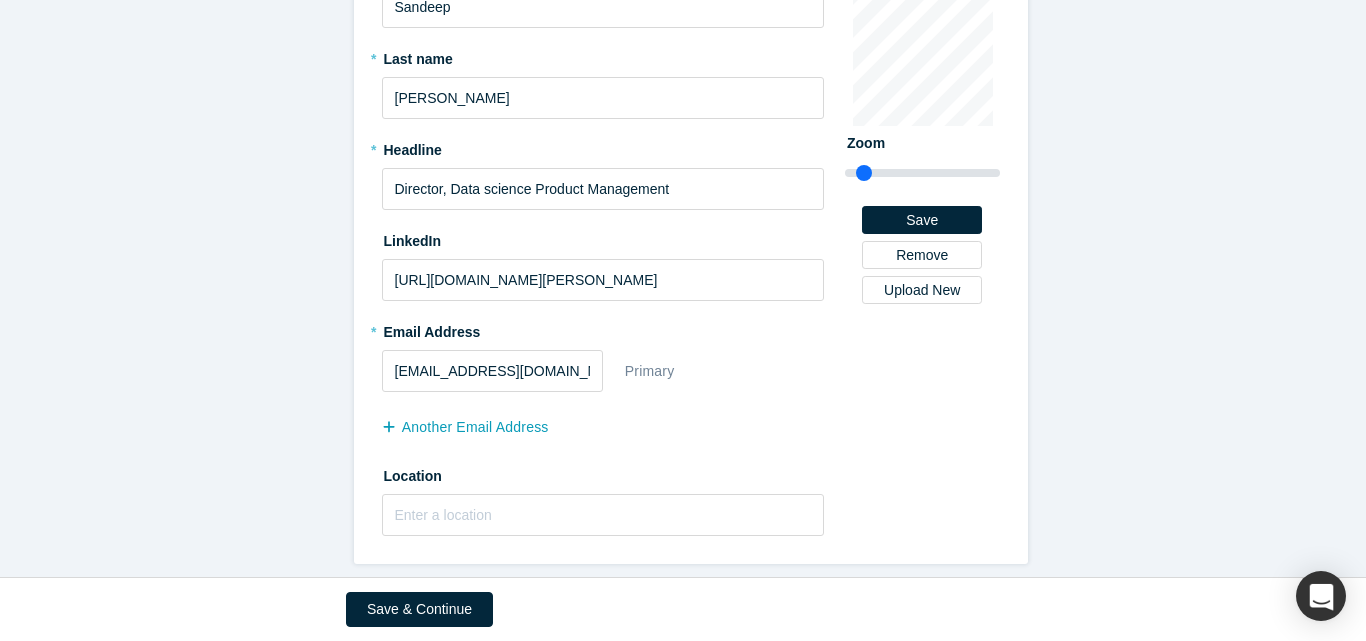 click on "Primary" at bounding box center [650, 371] 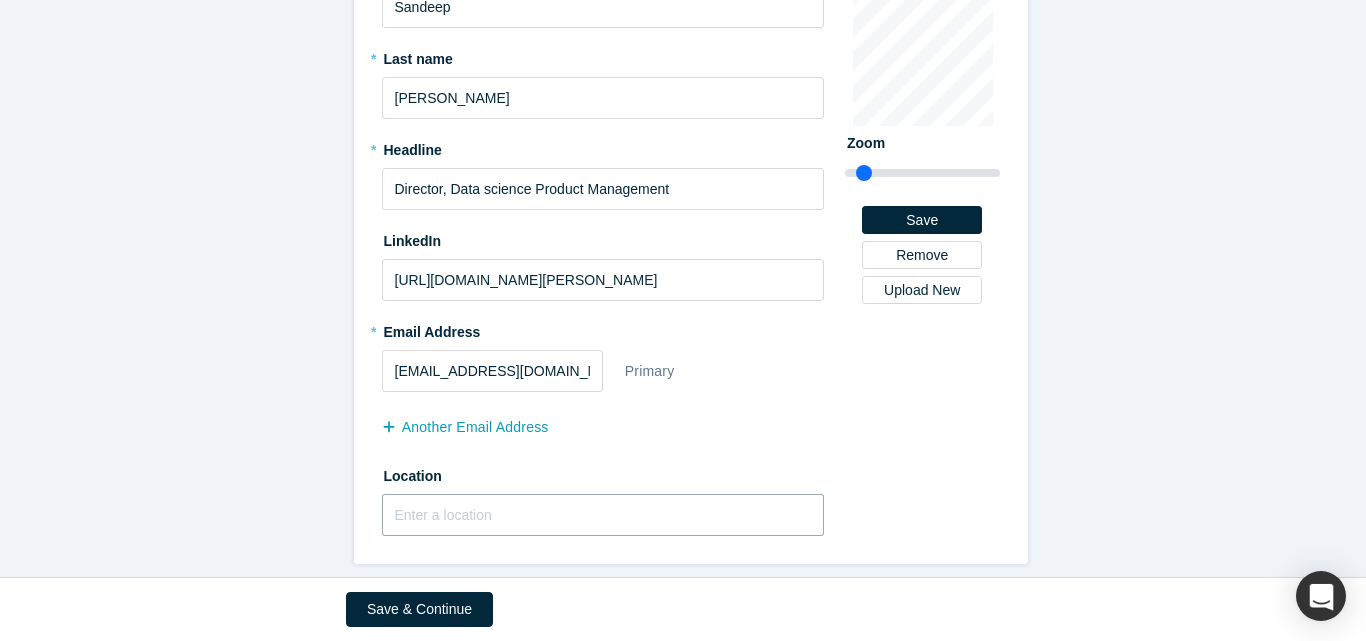 click at bounding box center (603, 515) 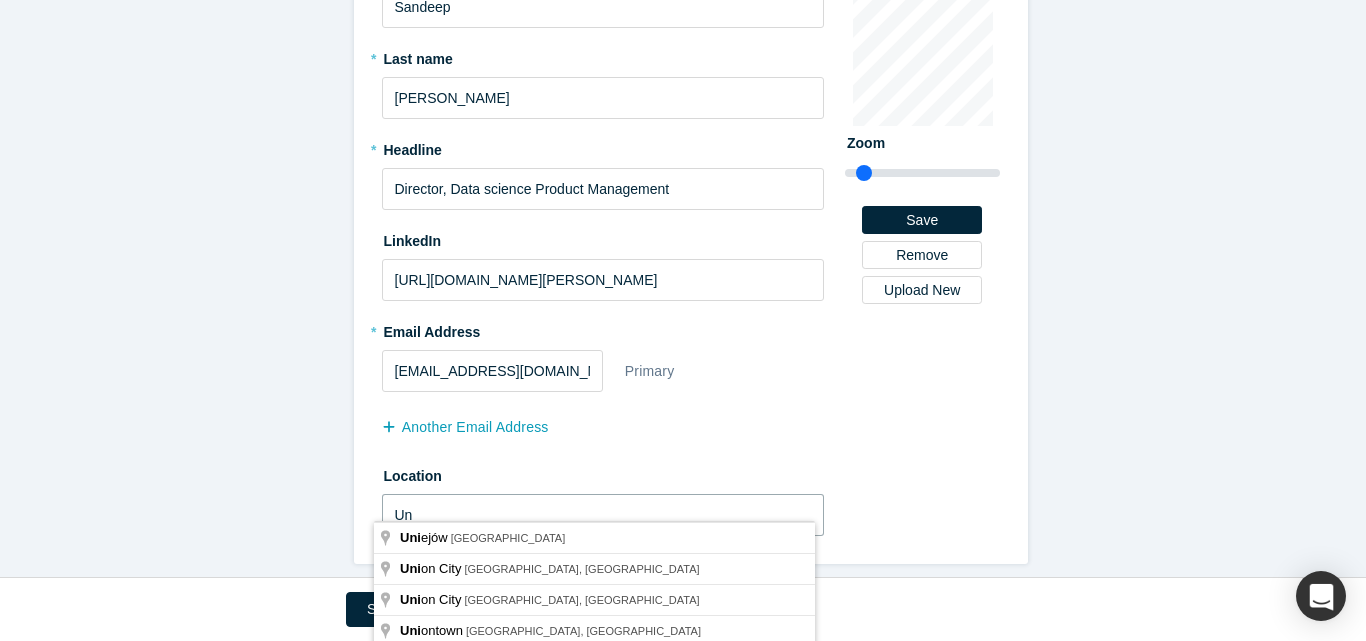type on "U" 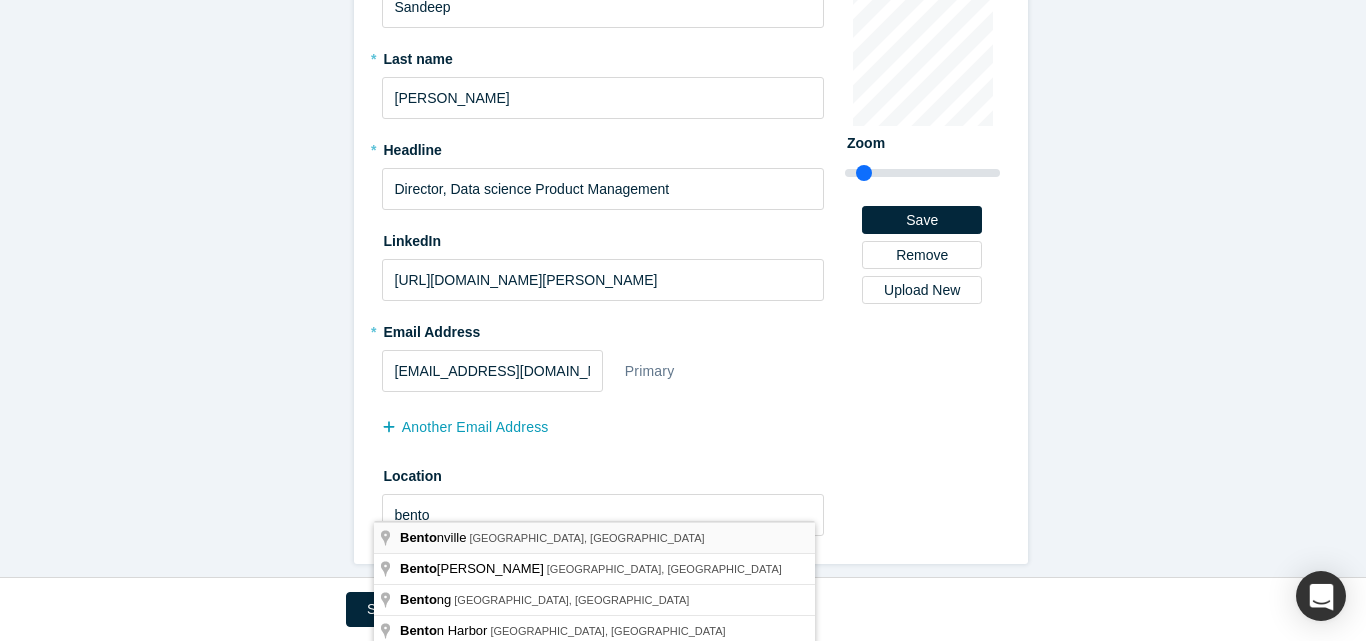 type on "[GEOGRAPHIC_DATA], [GEOGRAPHIC_DATA], [GEOGRAPHIC_DATA]" 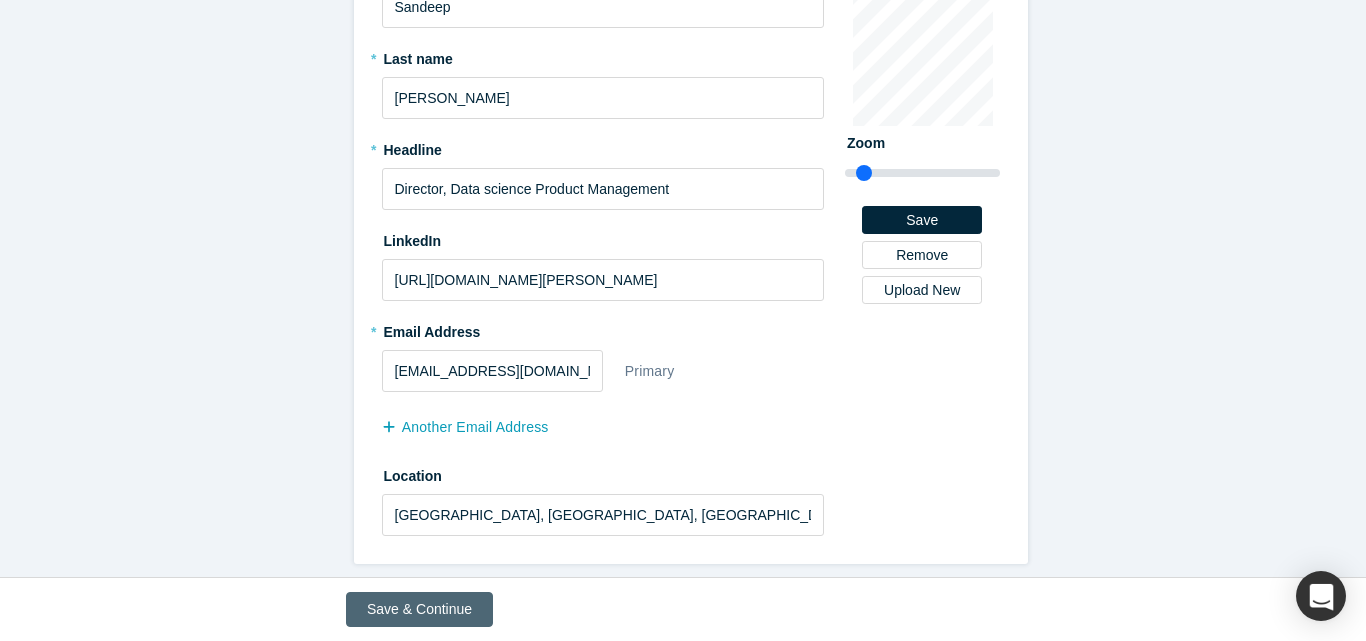 click on "Save & Continue" at bounding box center [419, 609] 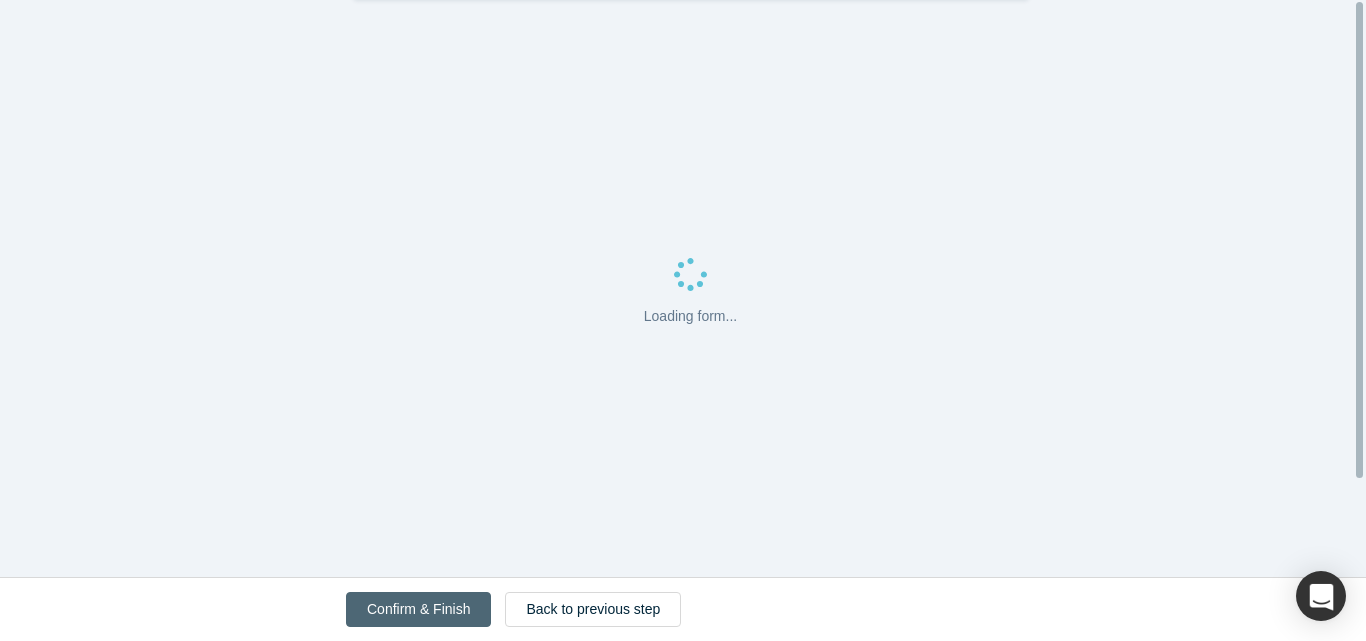 scroll, scrollTop: 0, scrollLeft: 0, axis: both 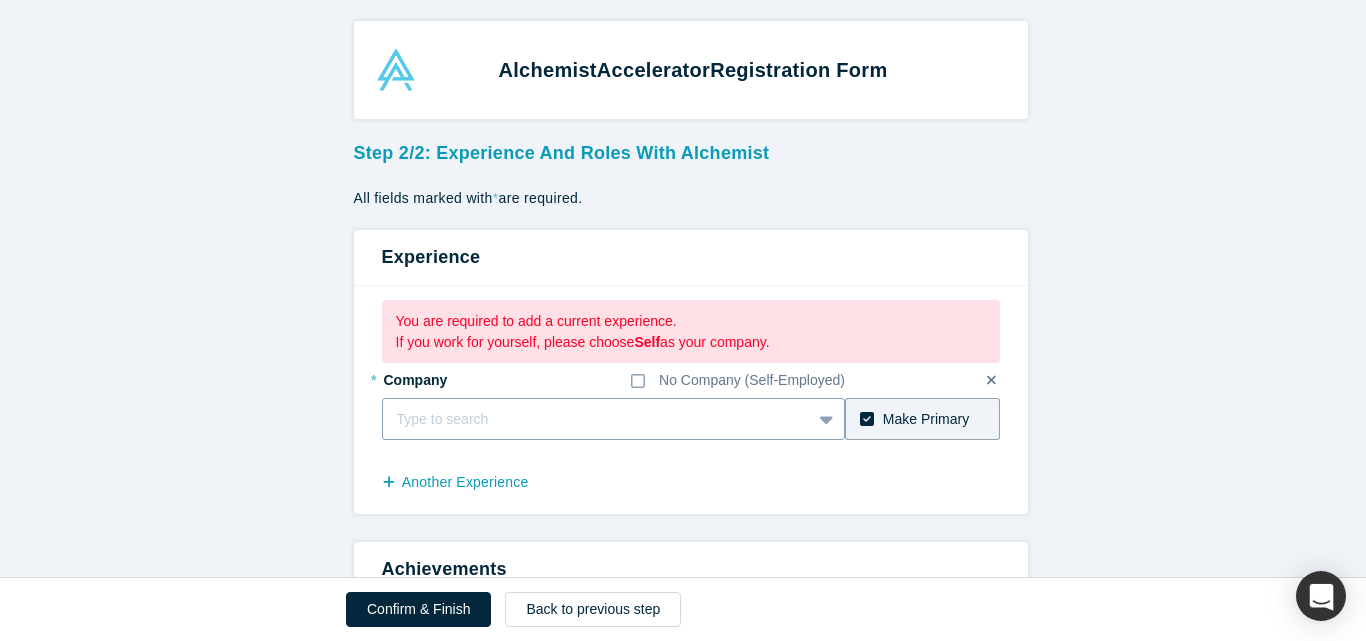 click at bounding box center (597, 419) 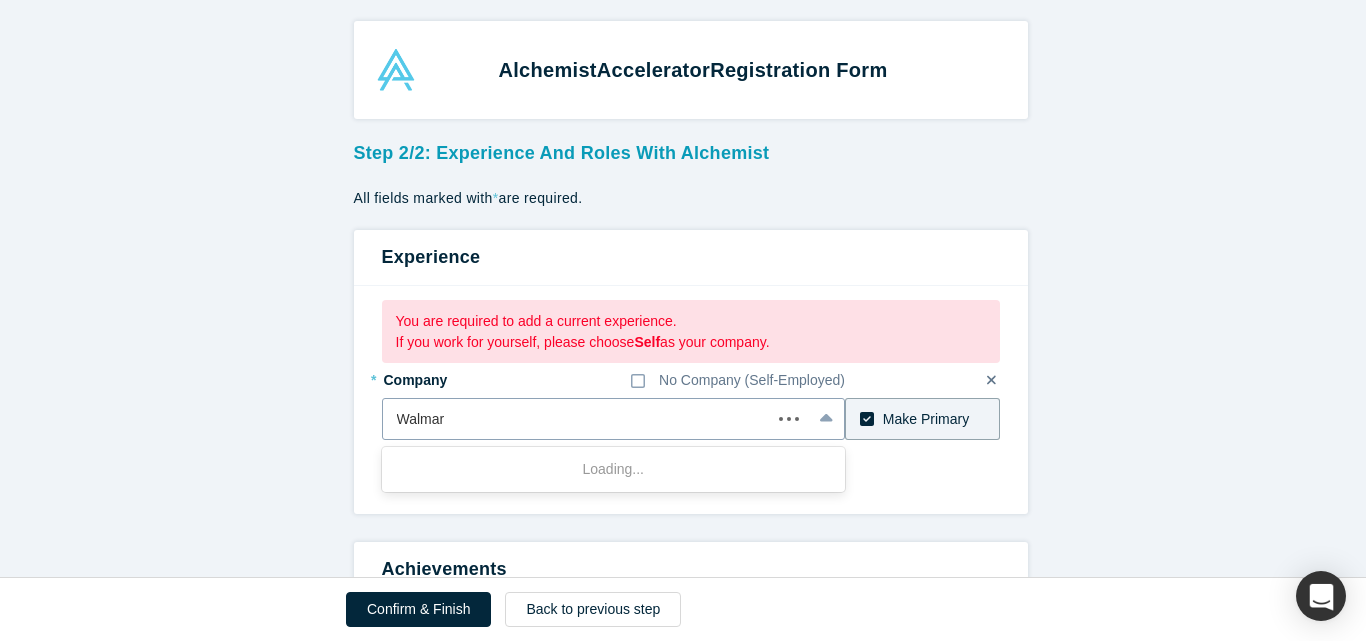type on "Walmart" 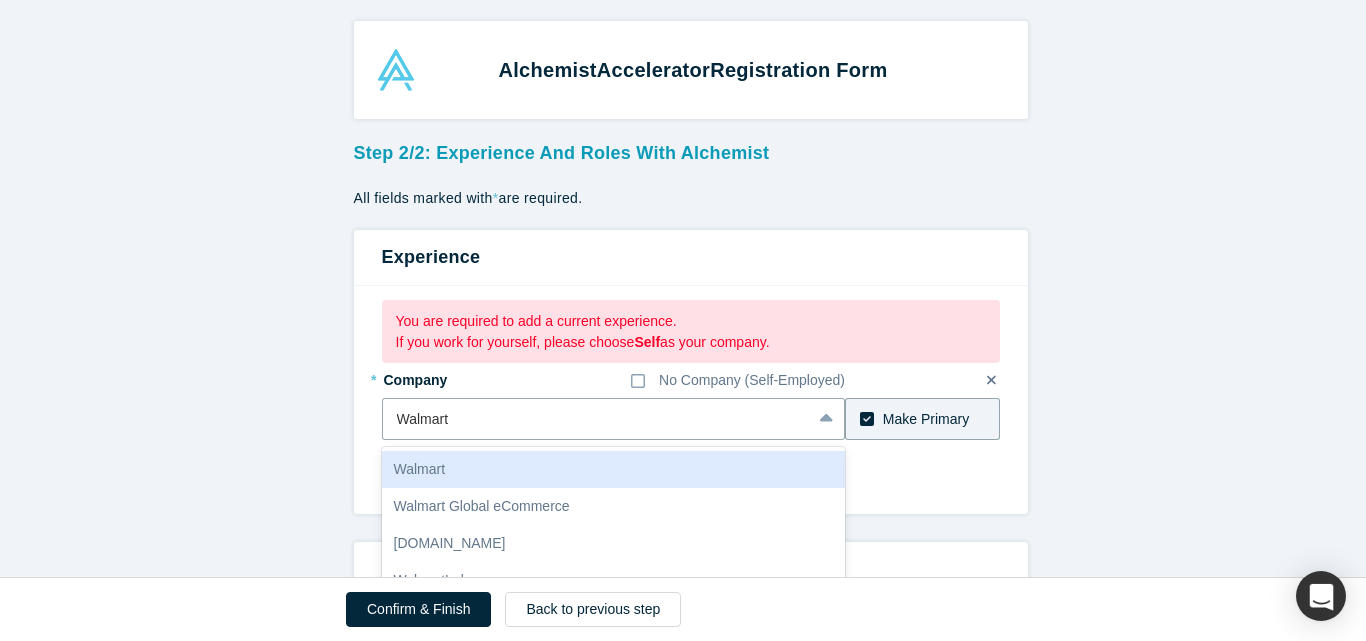 click on "Walmart" at bounding box center (614, 469) 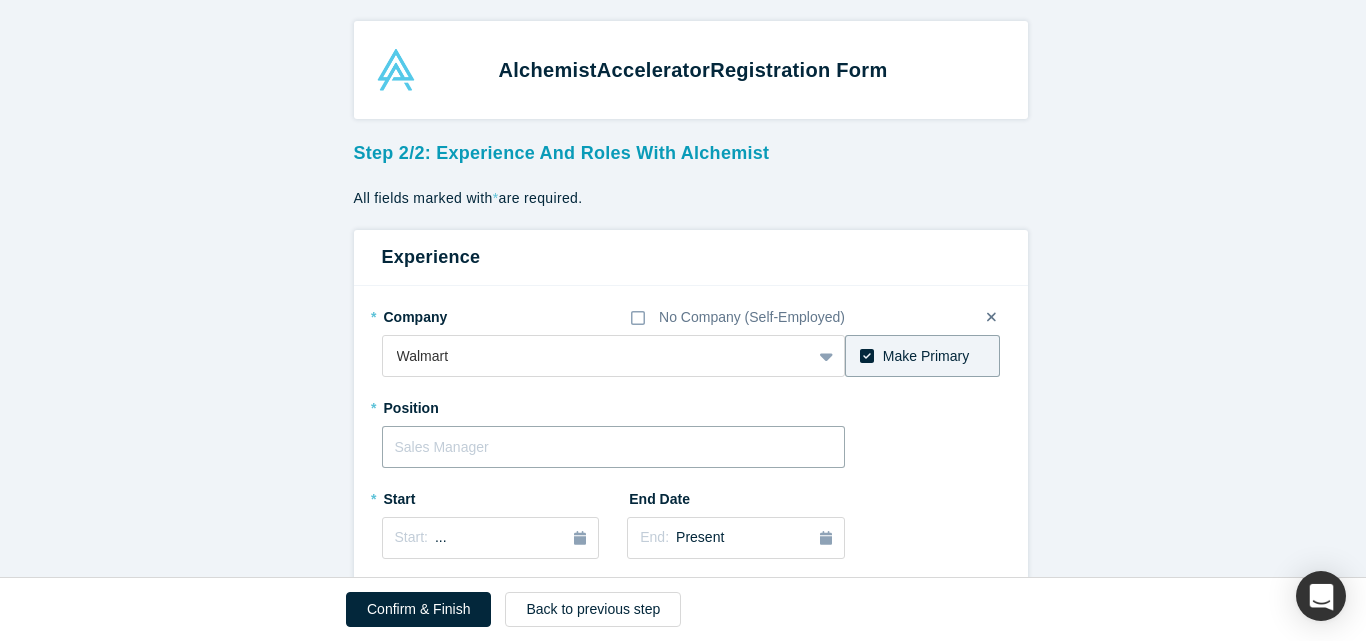 click at bounding box center [614, 447] 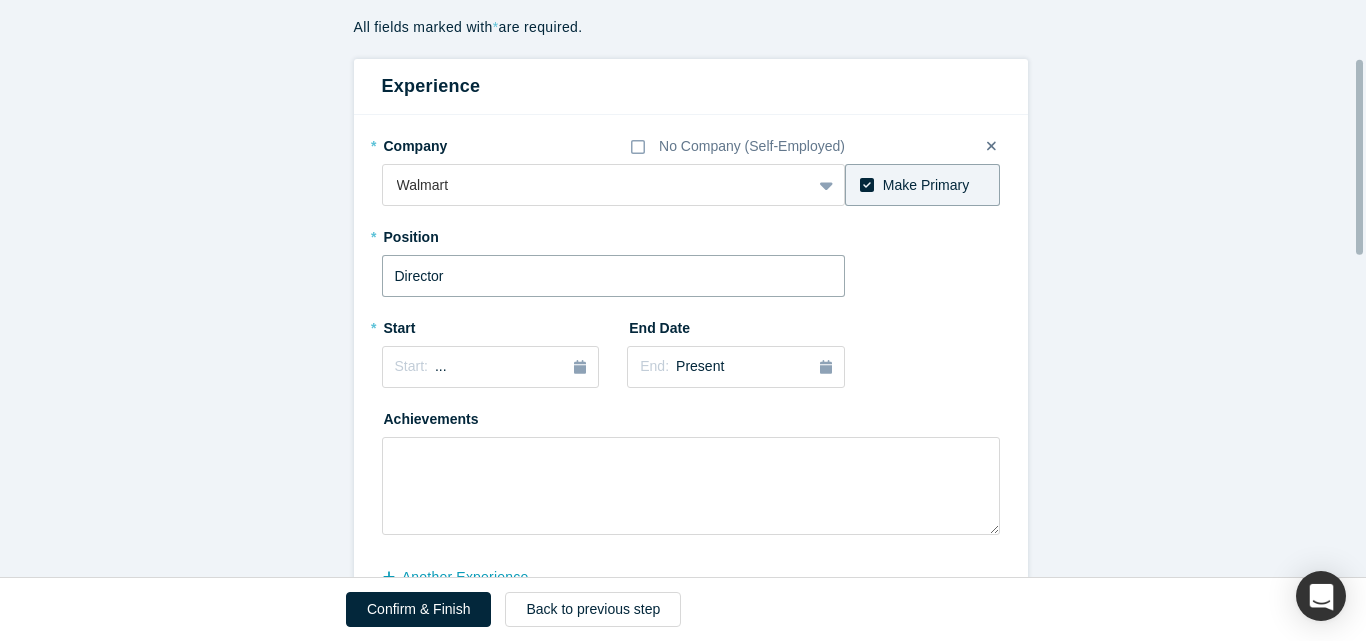scroll, scrollTop: 172, scrollLeft: 0, axis: vertical 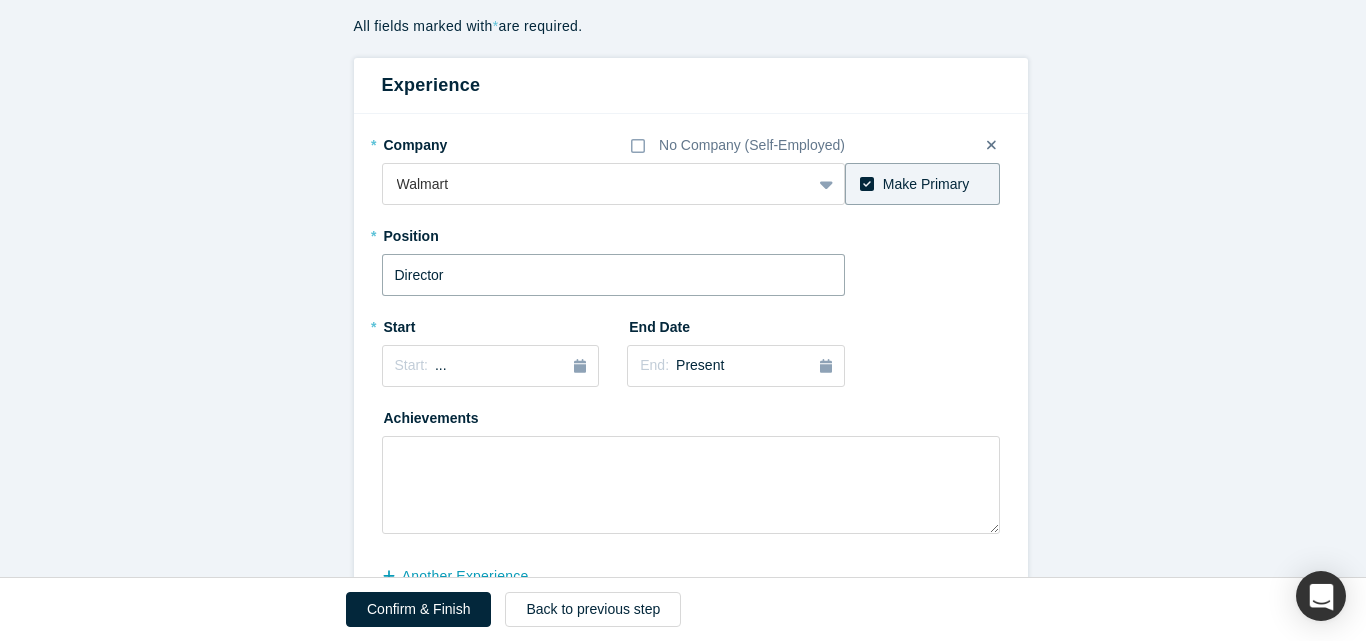type on "Director" 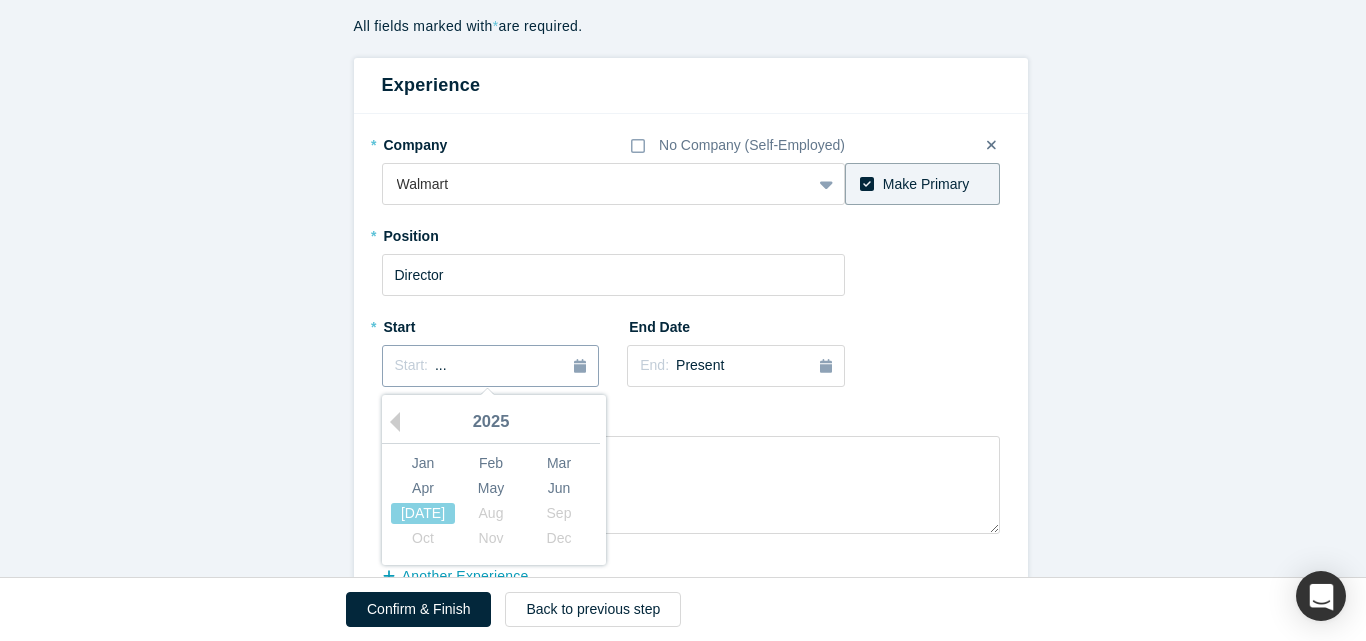 click on "Start: ..." at bounding box center (491, 366) 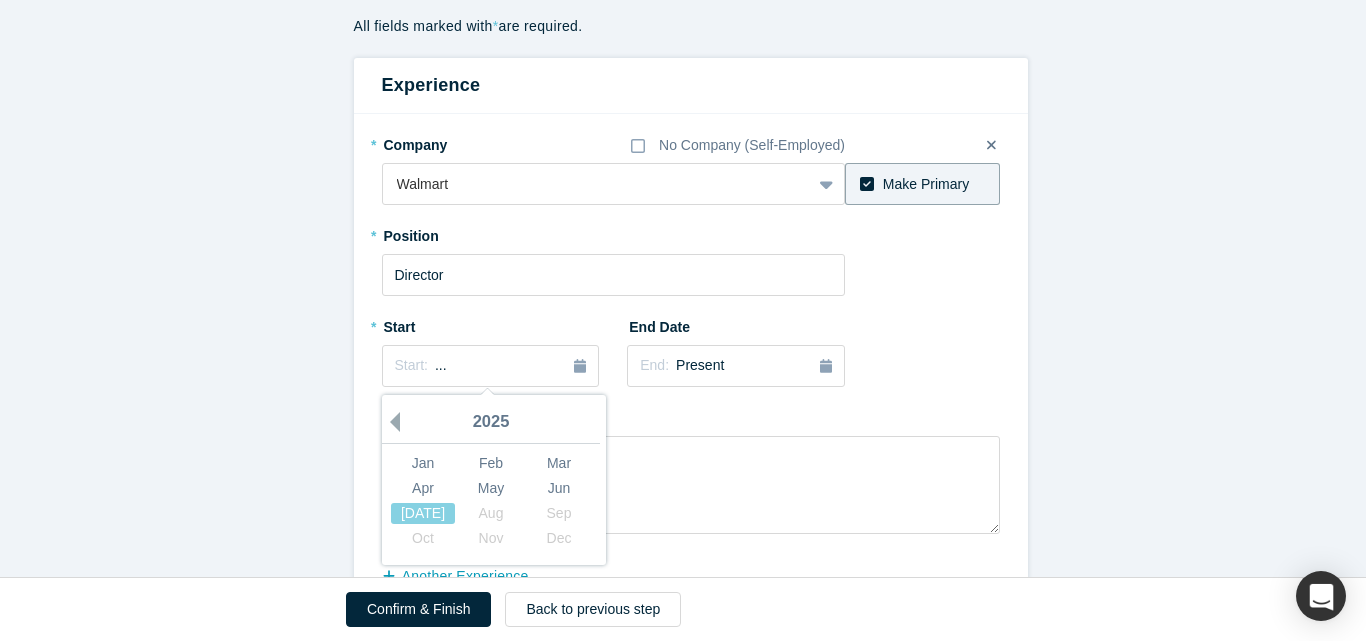 click on "Previous Year" at bounding box center (390, 422) 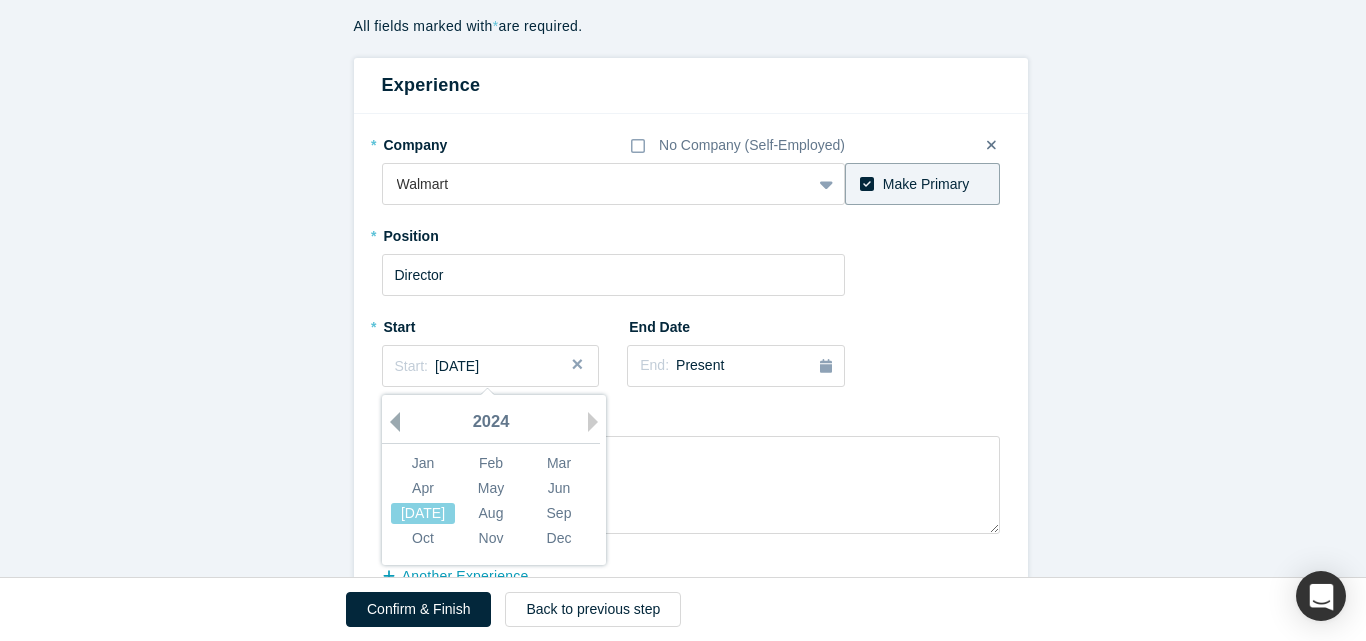 click on "Previous Year" at bounding box center (390, 422) 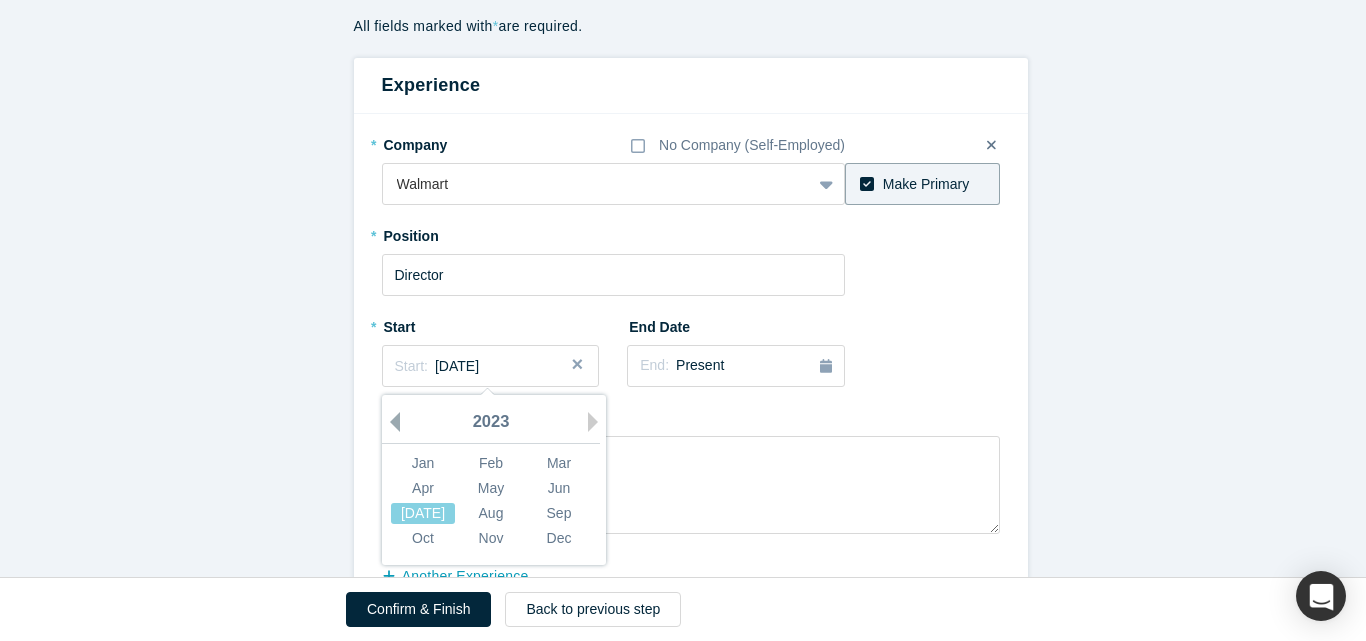 click on "Previous Year" at bounding box center [390, 422] 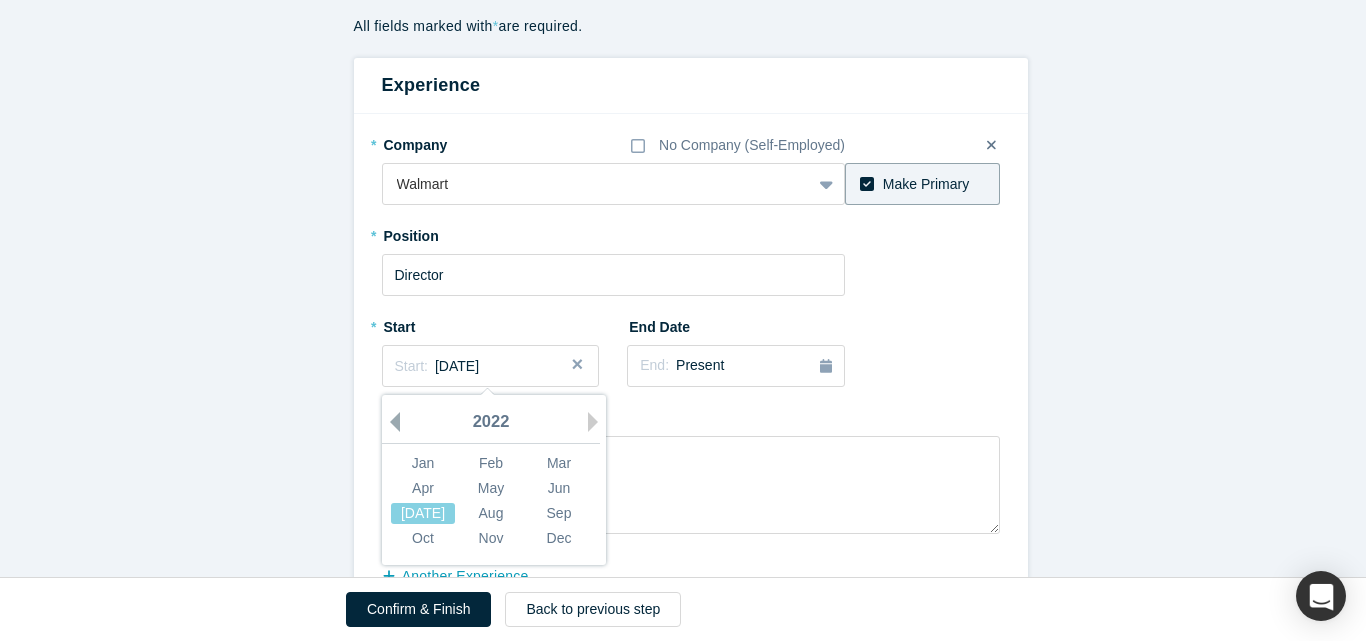 click on "Previous Year" at bounding box center [390, 422] 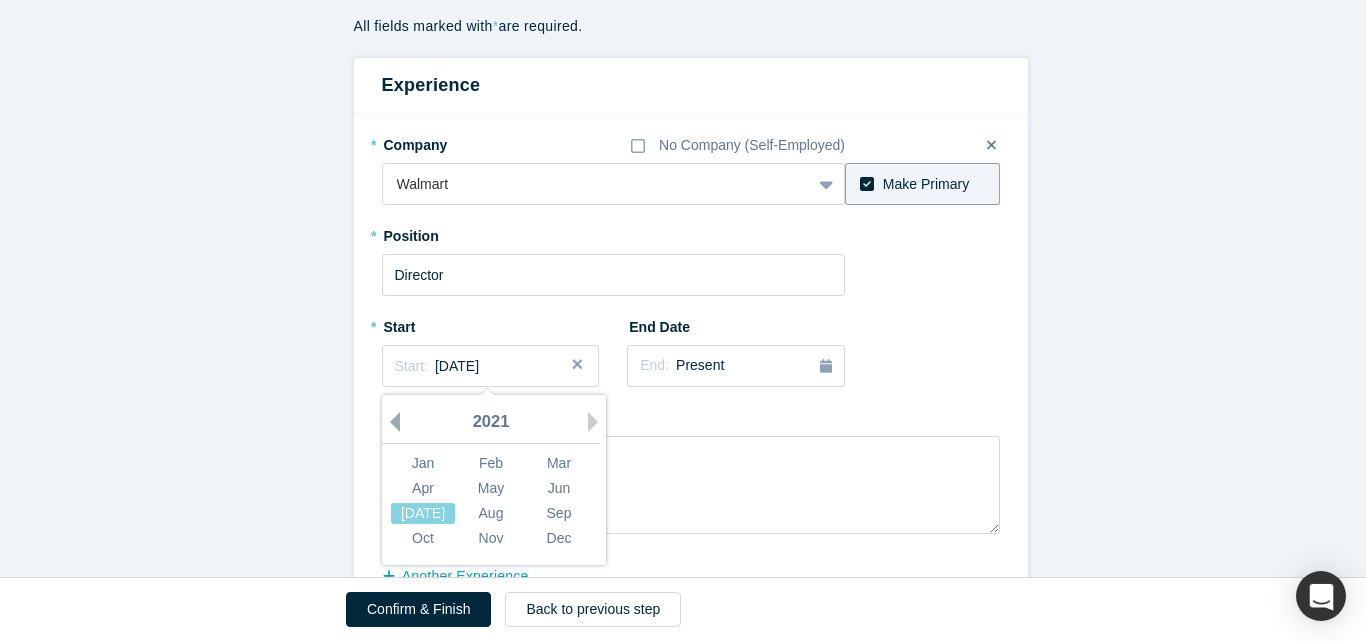 click on "Previous Year" at bounding box center [390, 422] 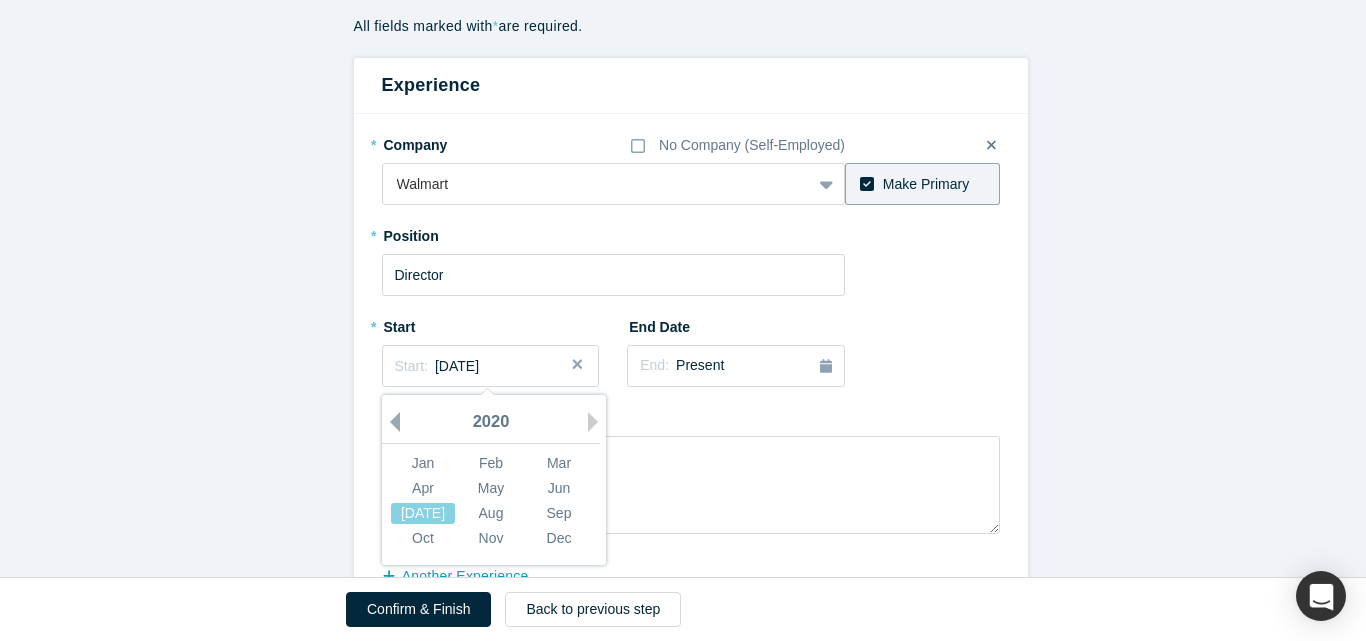 click on "Previous Year" at bounding box center (390, 422) 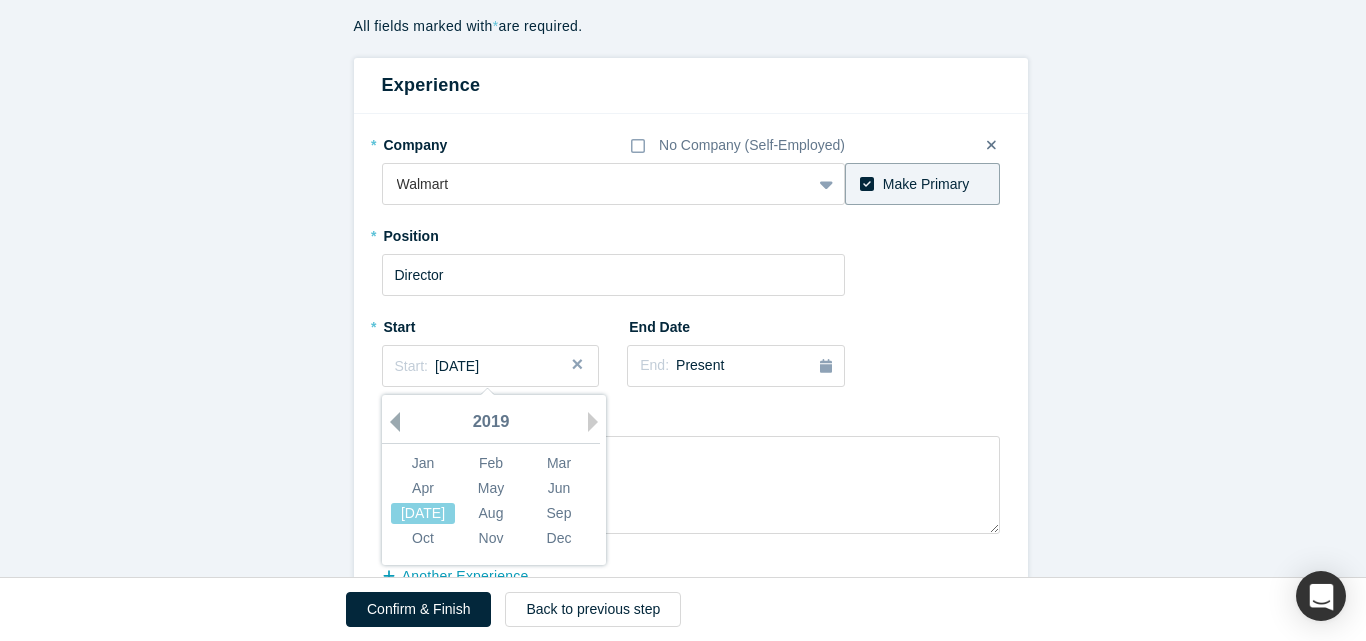 click on "Previous Year" at bounding box center [390, 422] 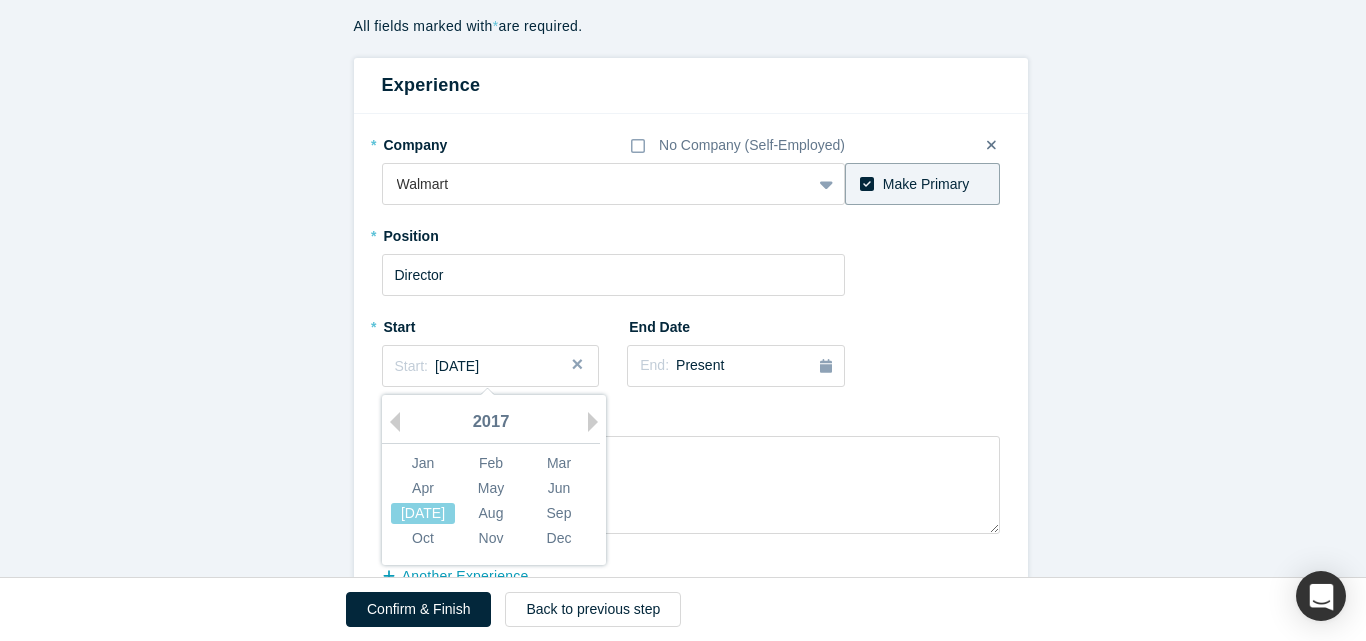 click on "2017" at bounding box center (491, 423) 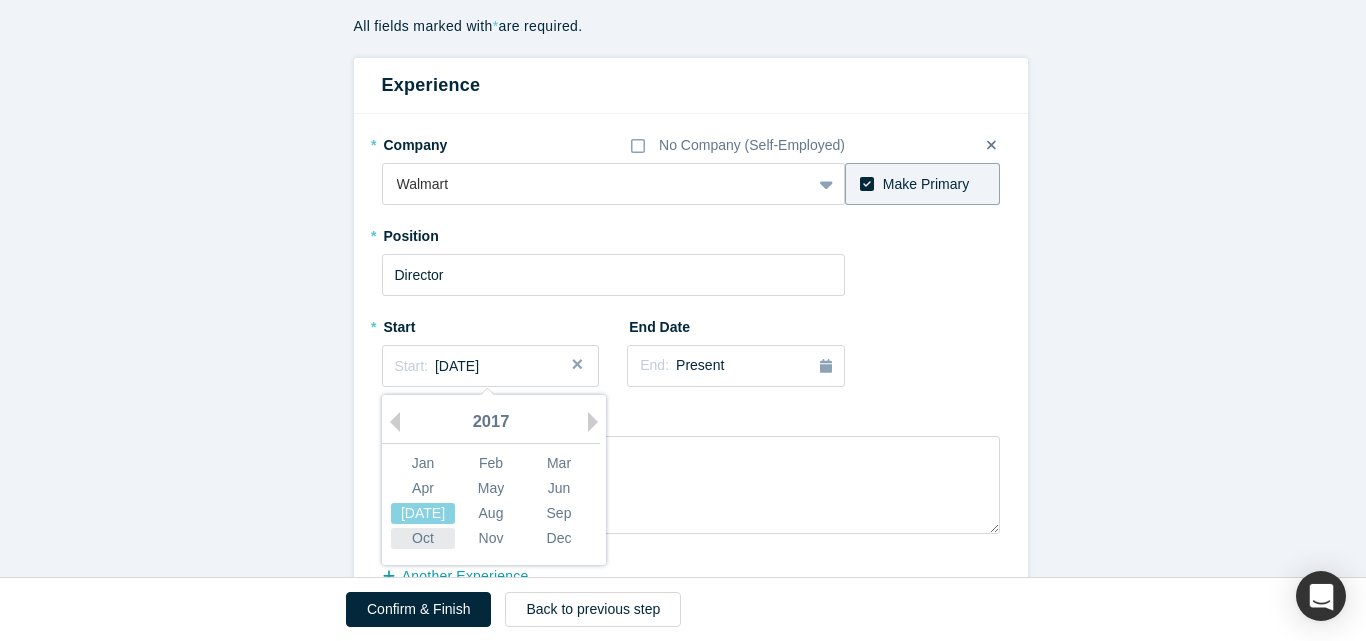 click on "Oct" at bounding box center (423, 538) 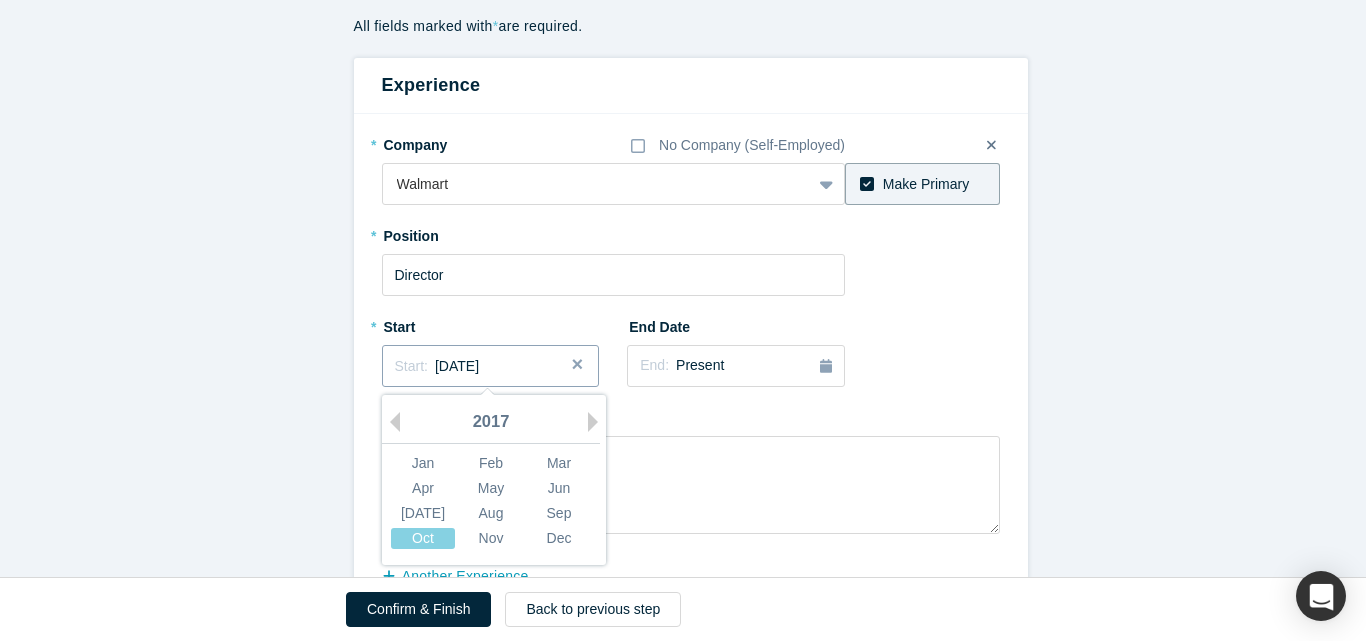 click on "Start: [DATE]" at bounding box center [491, 366] 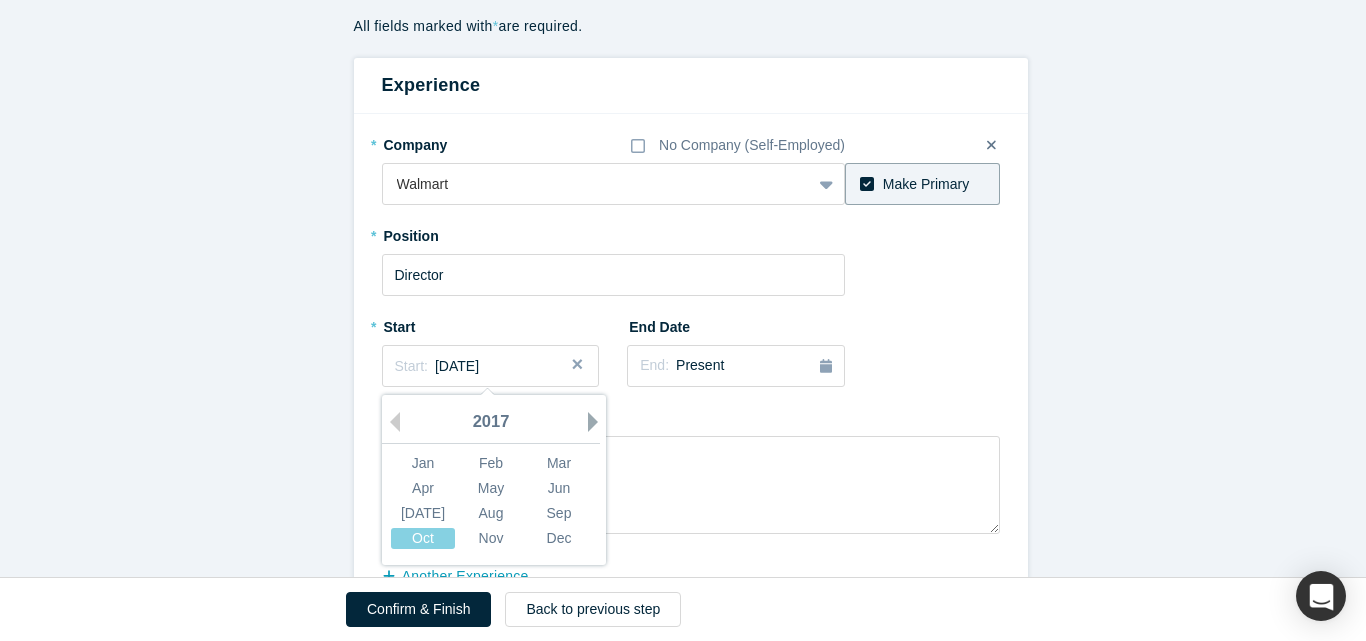 click on "Next Year" at bounding box center (598, 422) 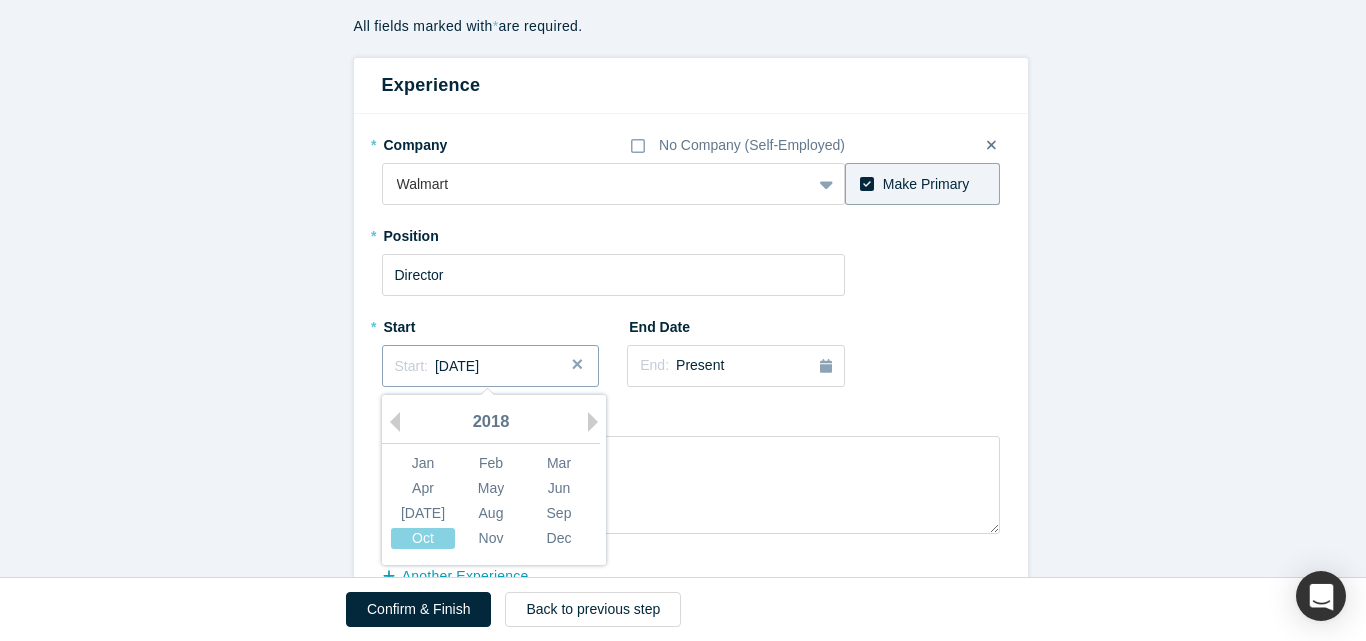 click on "Start: [DATE]" at bounding box center [491, 366] 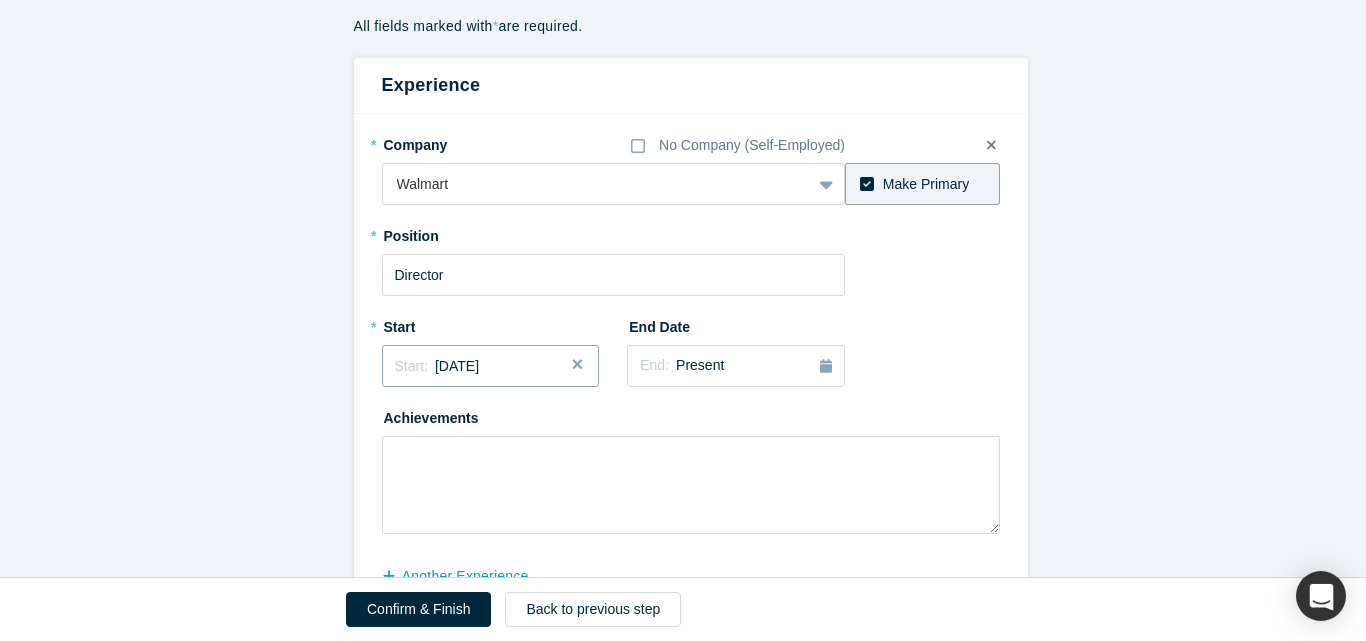 click on "[DATE]" at bounding box center (457, 366) 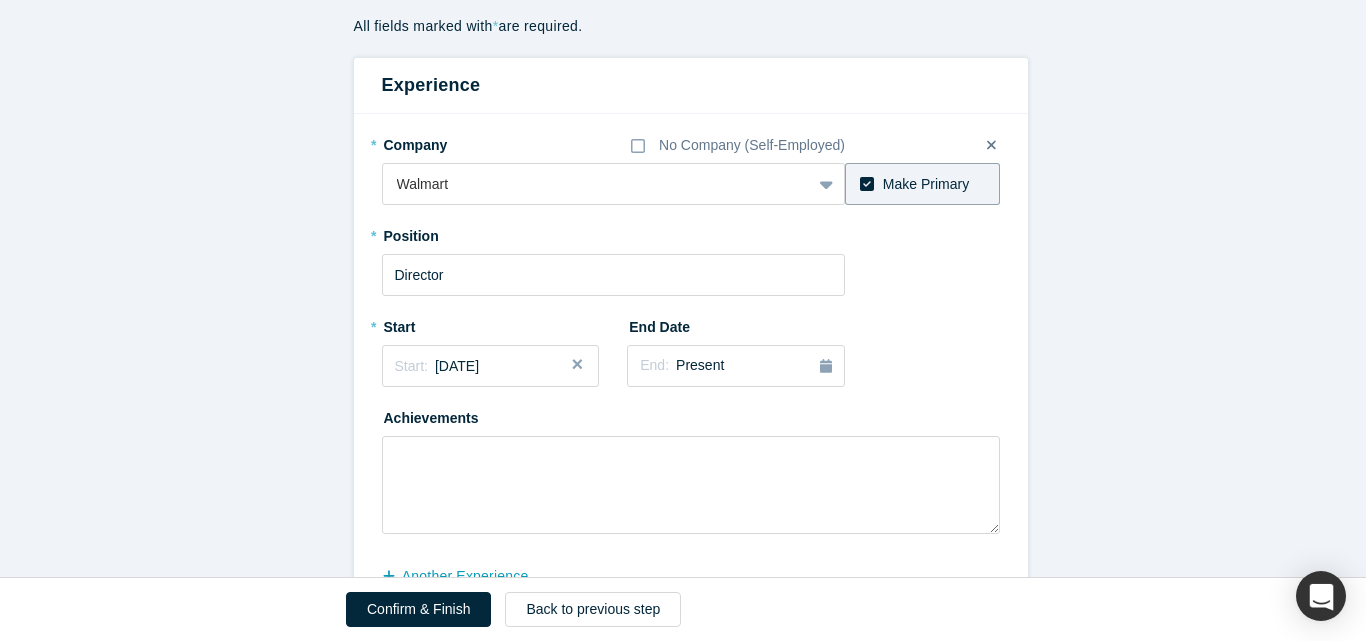 click on "* Company No Company (Self-Employed) Walmart
To pick up a draggable item, press the space bar.
While dragging, use the arrow keys to move the item.
Press space again to drop the item in its new position, or press escape to cancel.
Make Primary * Position Director * Start Start: [DATE] End Date End: Present Achievements another Experience" at bounding box center [691, 361] 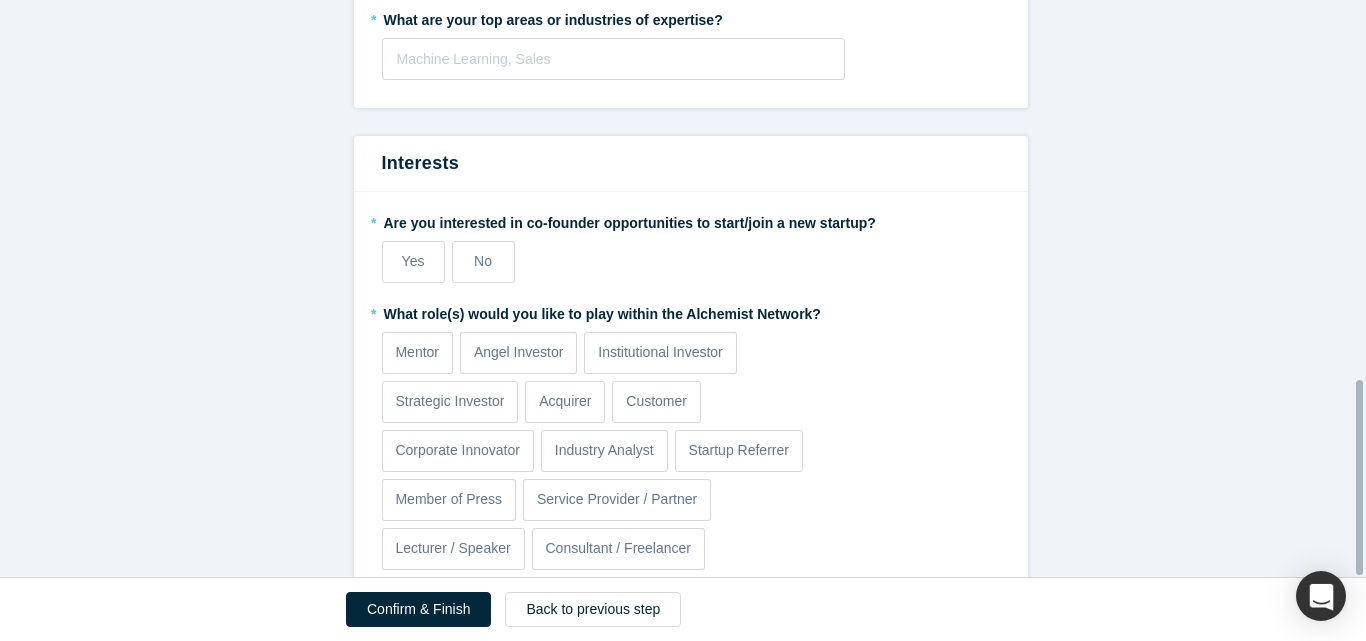 scroll, scrollTop: 1120, scrollLeft: 0, axis: vertical 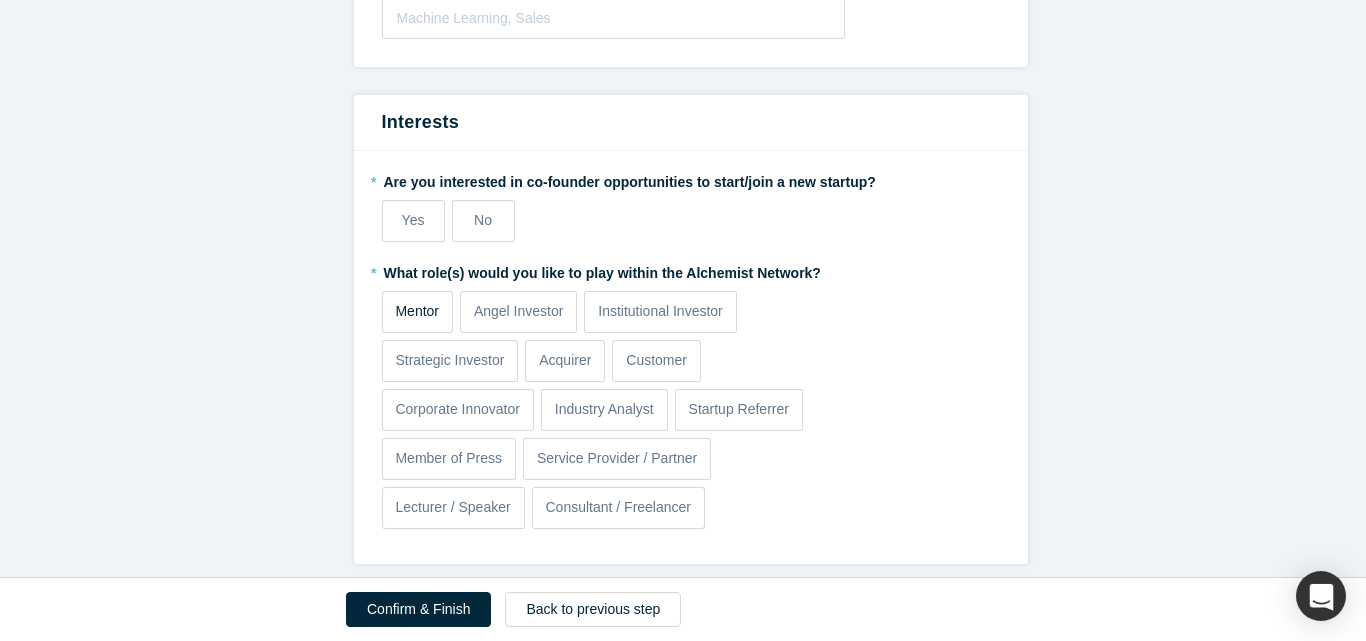 click on "Mentor" at bounding box center [417, 311] 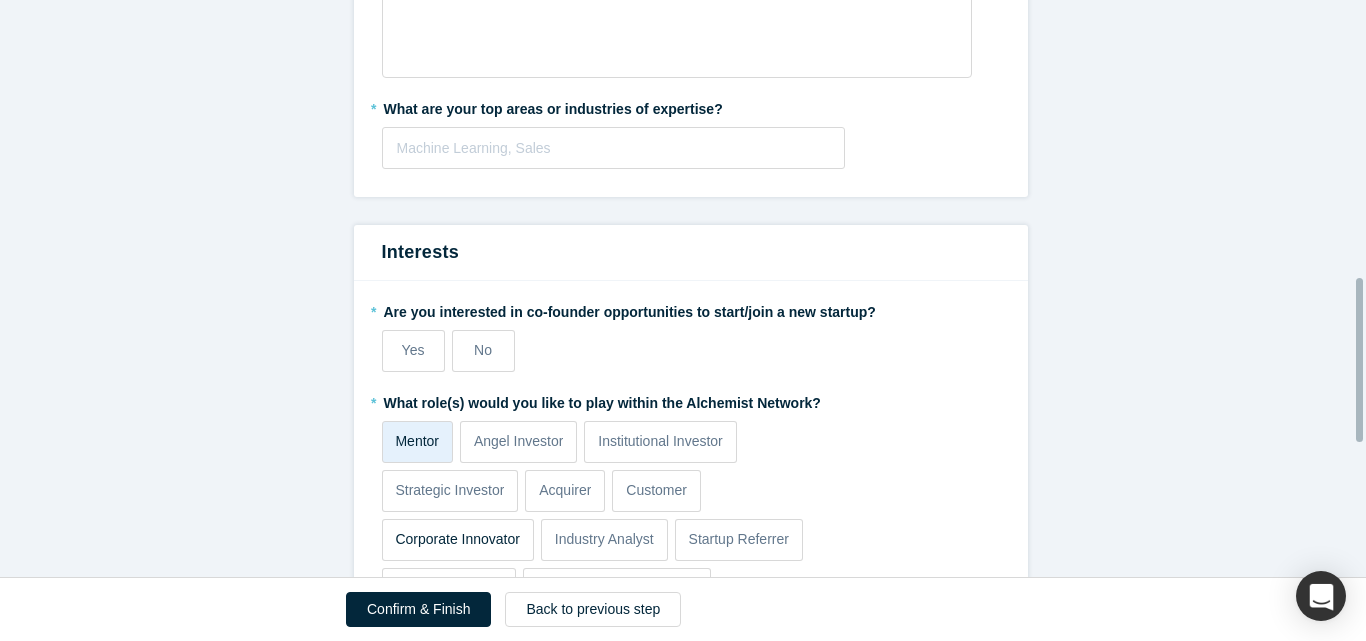 scroll, scrollTop: 972, scrollLeft: 0, axis: vertical 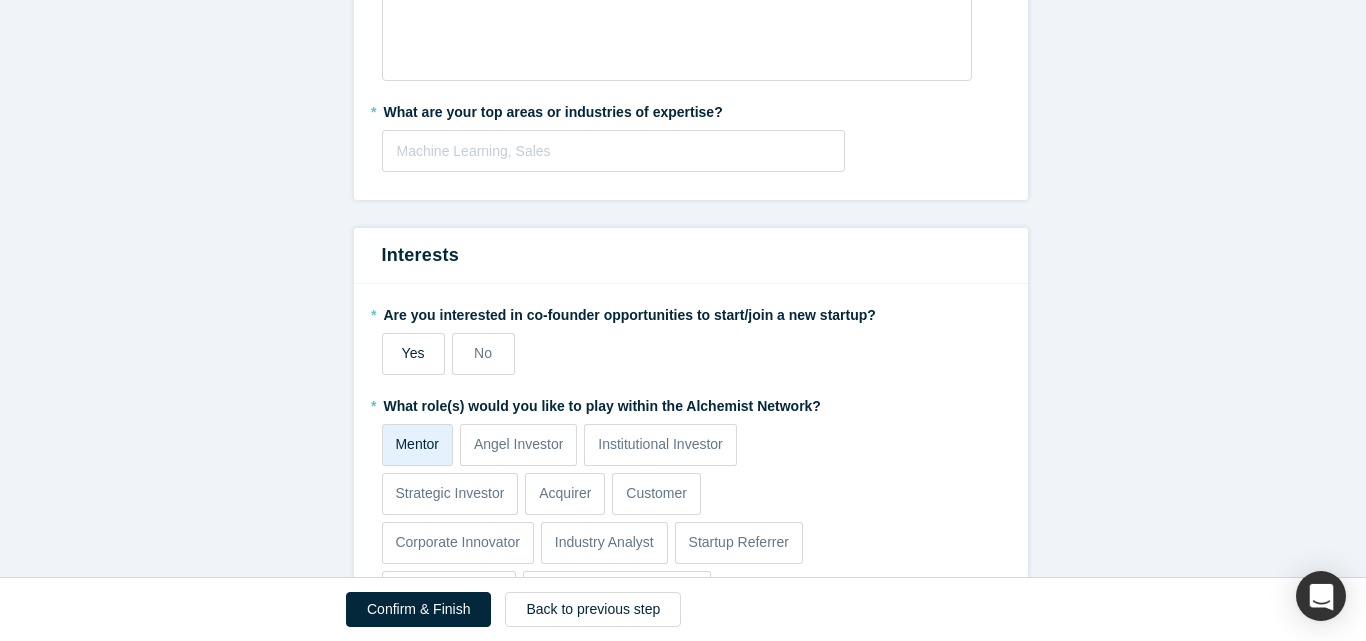 click on "Yes" at bounding box center (413, 354) 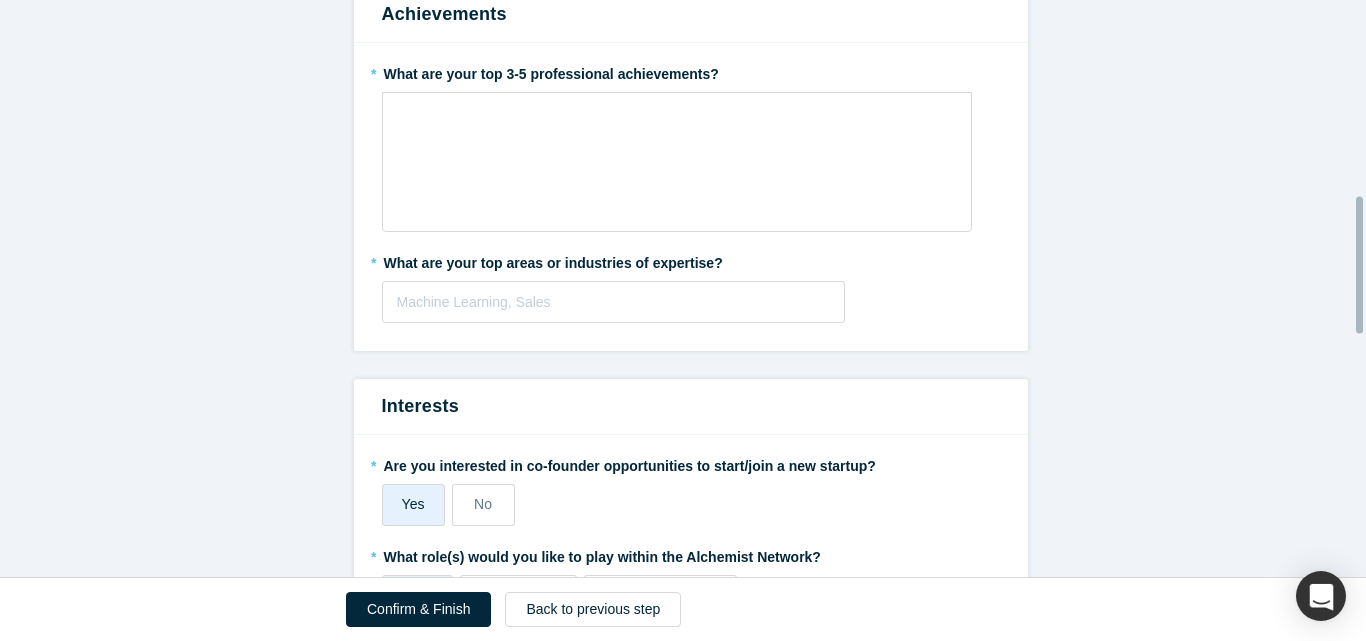 scroll, scrollTop: 810, scrollLeft: 0, axis: vertical 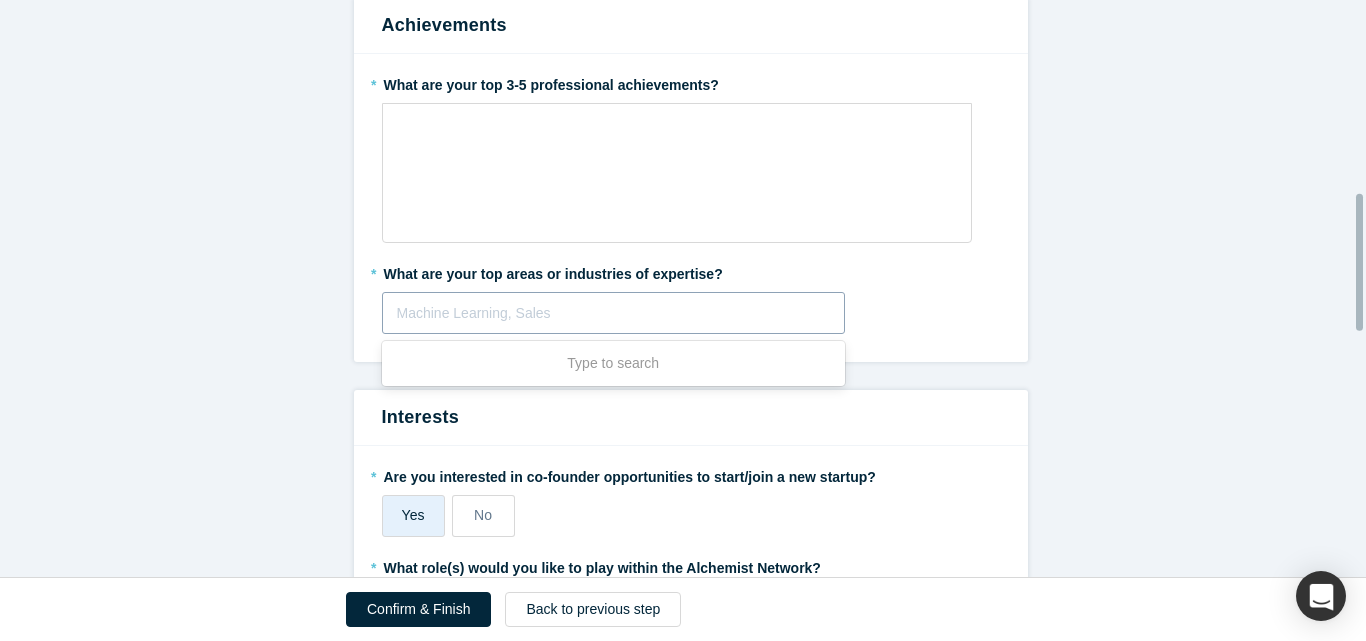 click at bounding box center (614, 313) 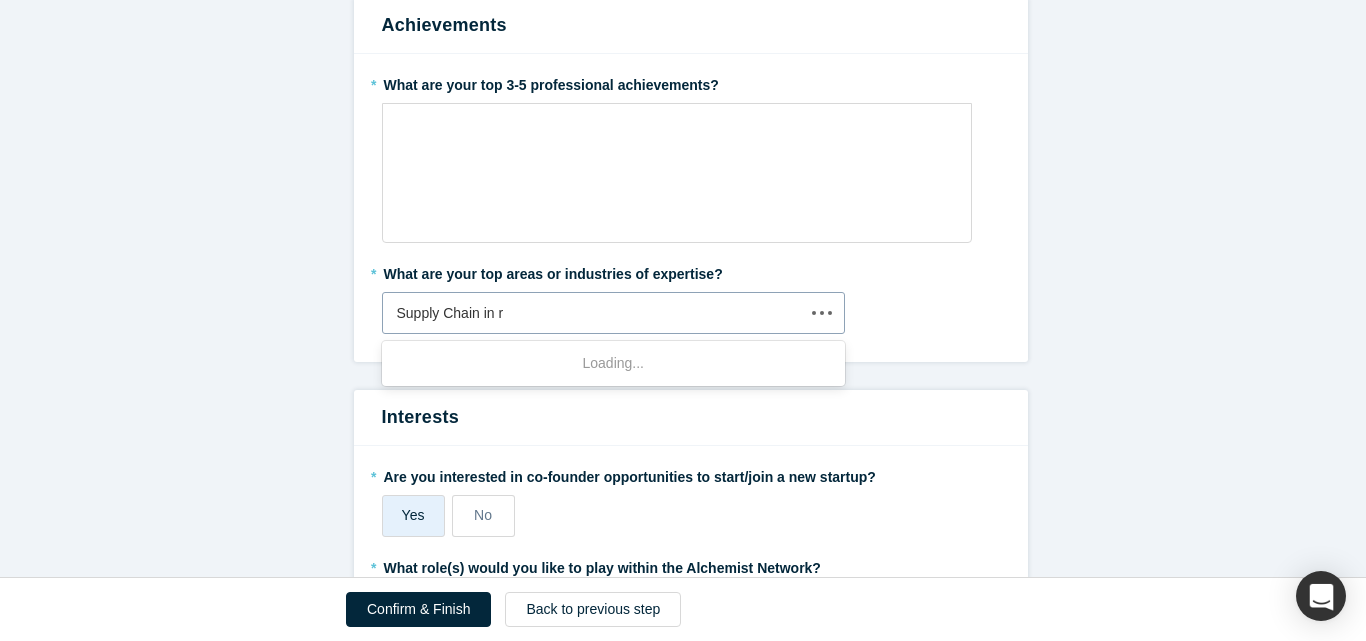 type on "Supply Chain in re" 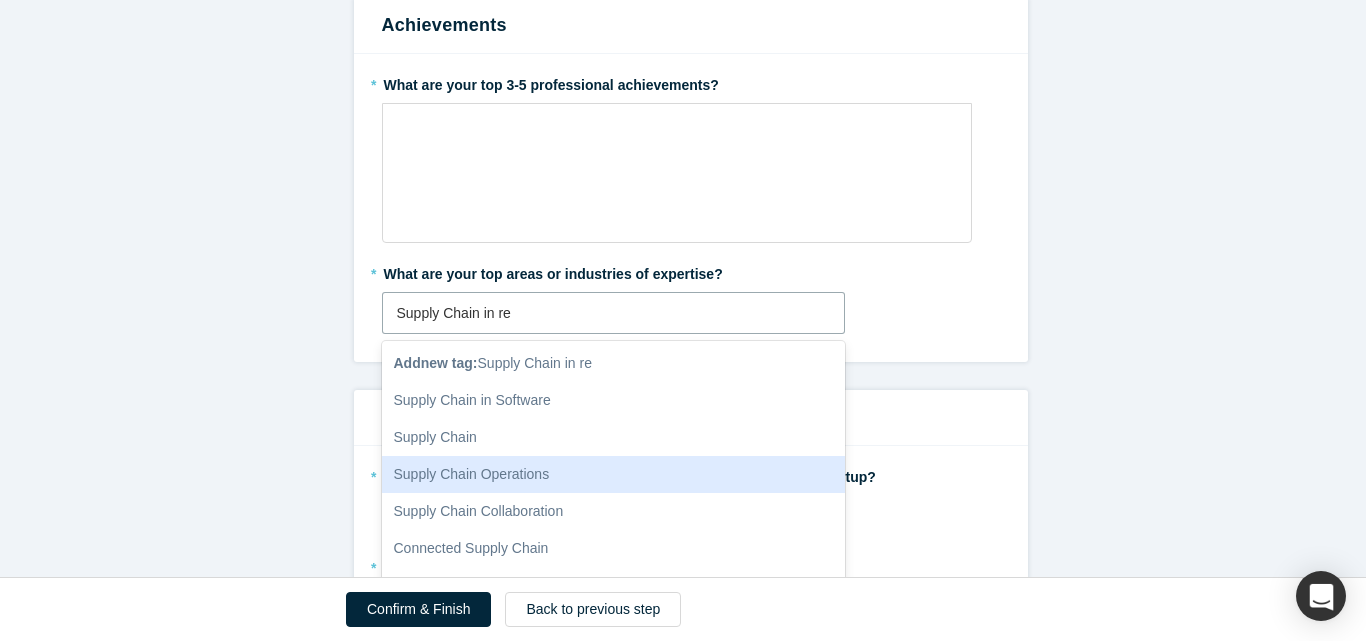 click on "Supply Chain Operations" at bounding box center (614, 474) 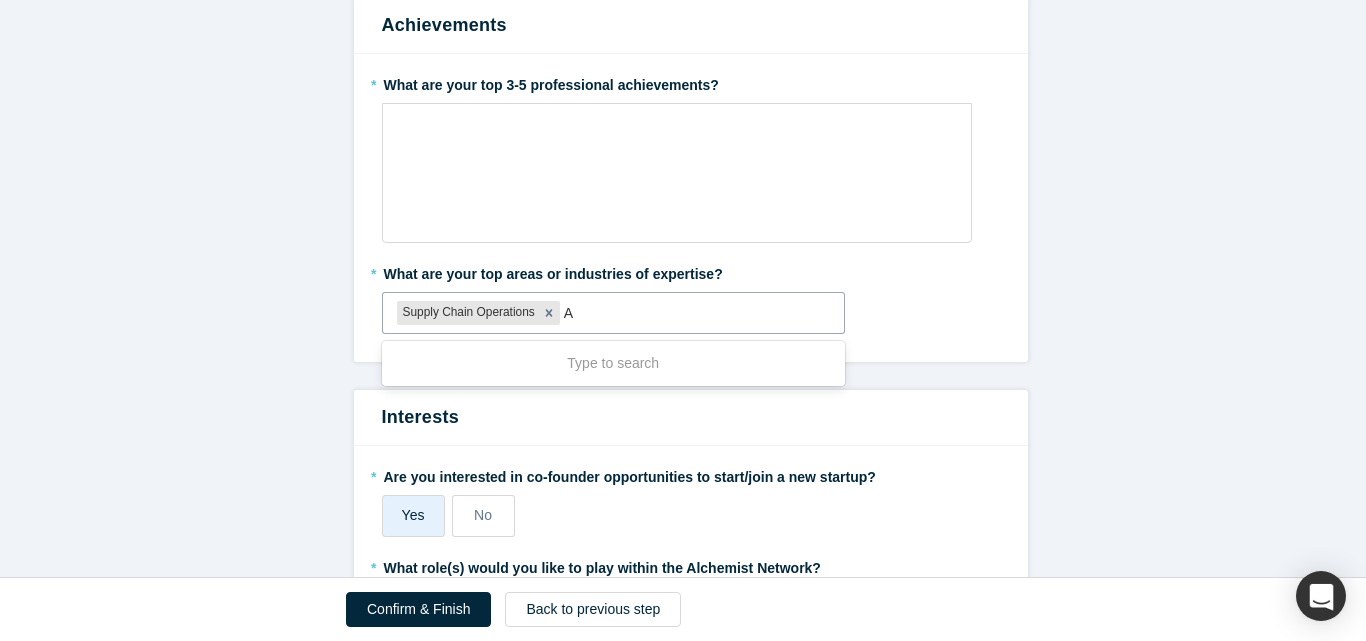 type on "AI" 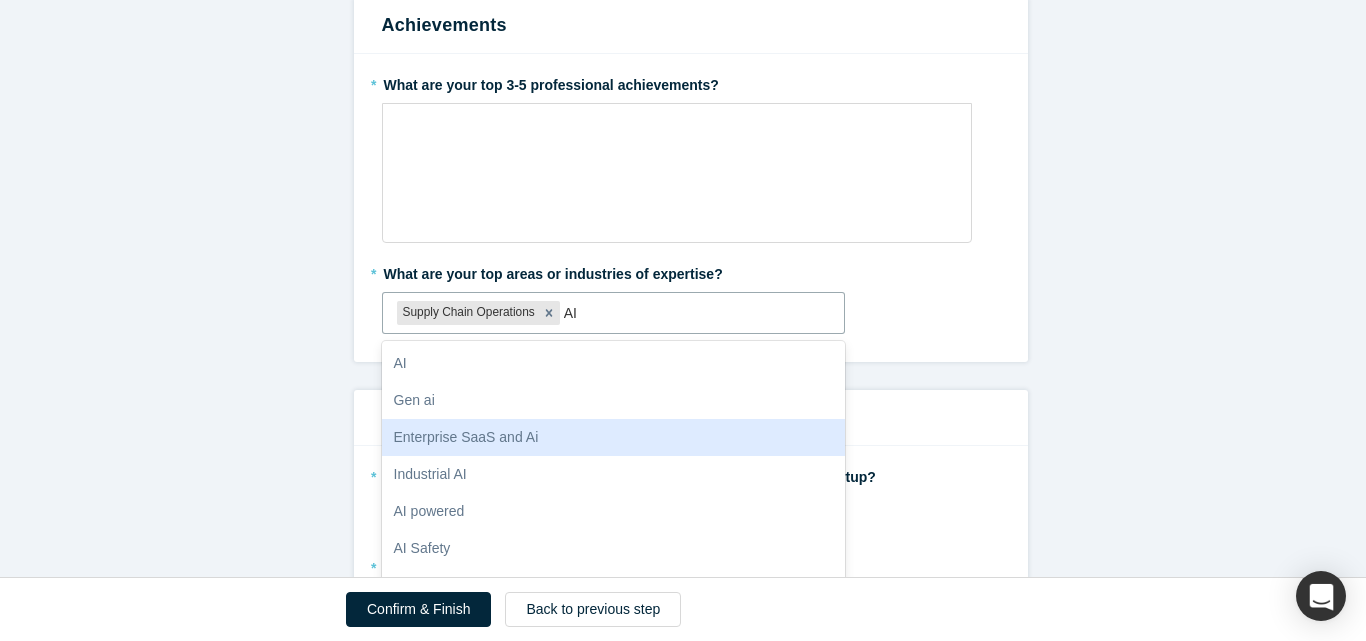 scroll, scrollTop: 78, scrollLeft: 0, axis: vertical 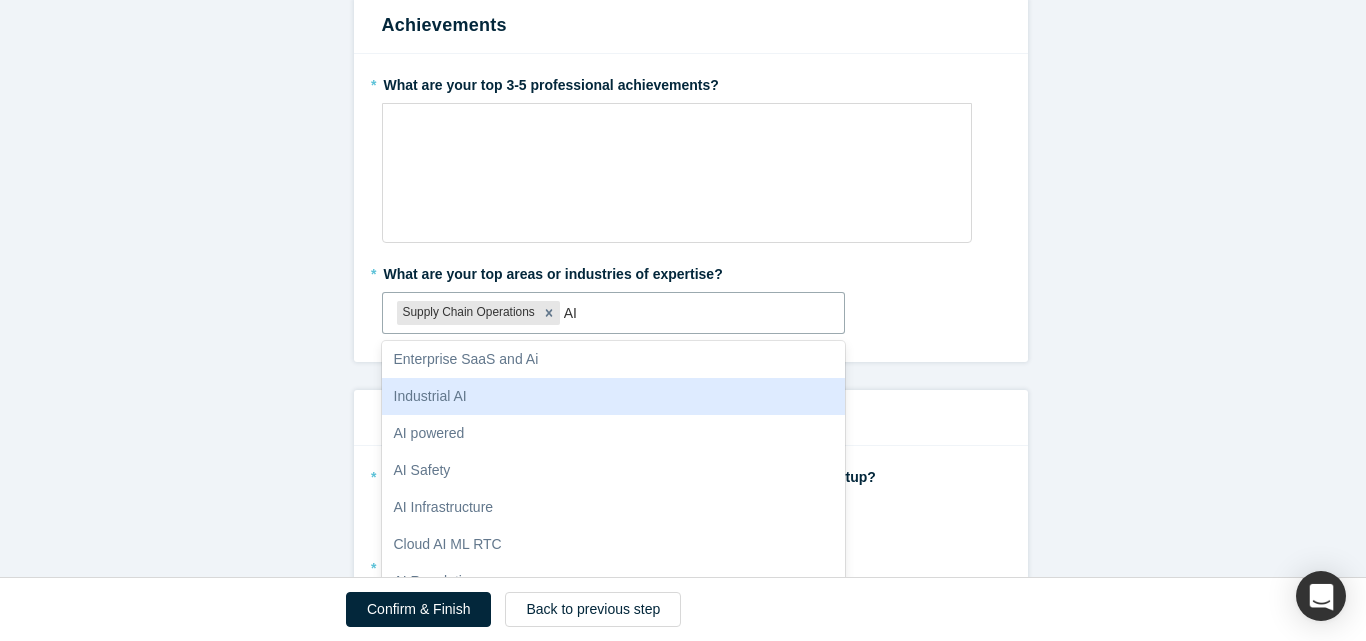 click on "Industrial AI" at bounding box center (614, 396) 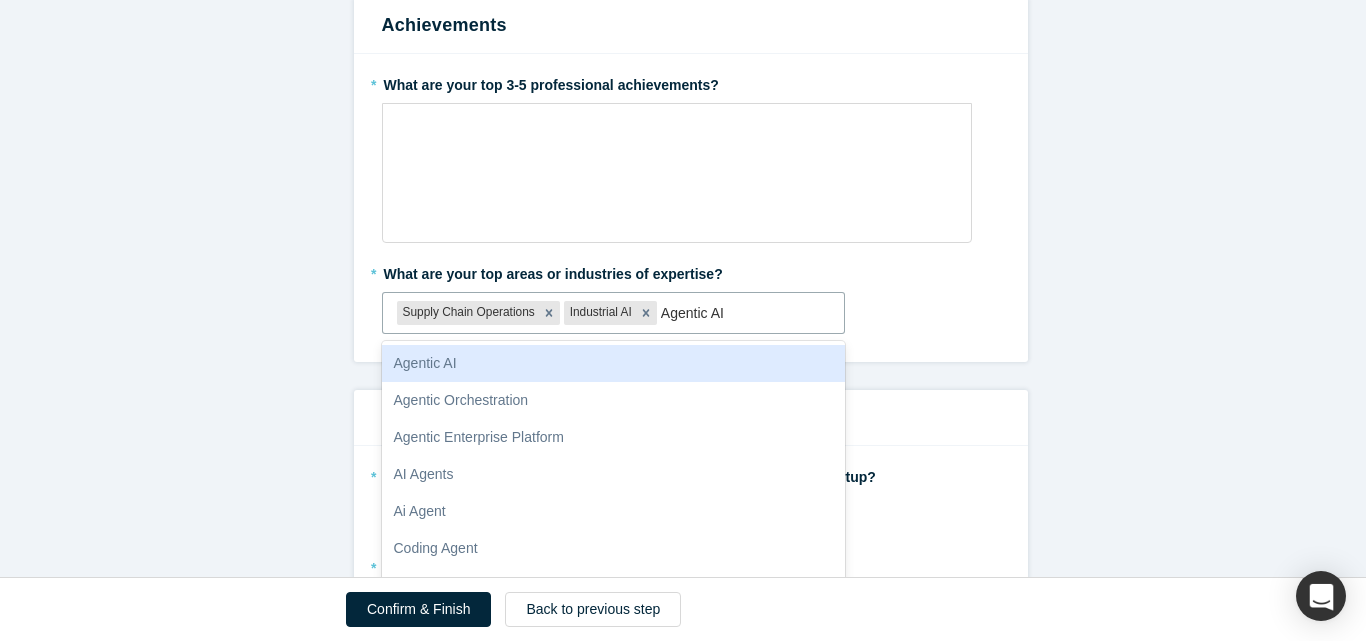 type on "Agentic AI" 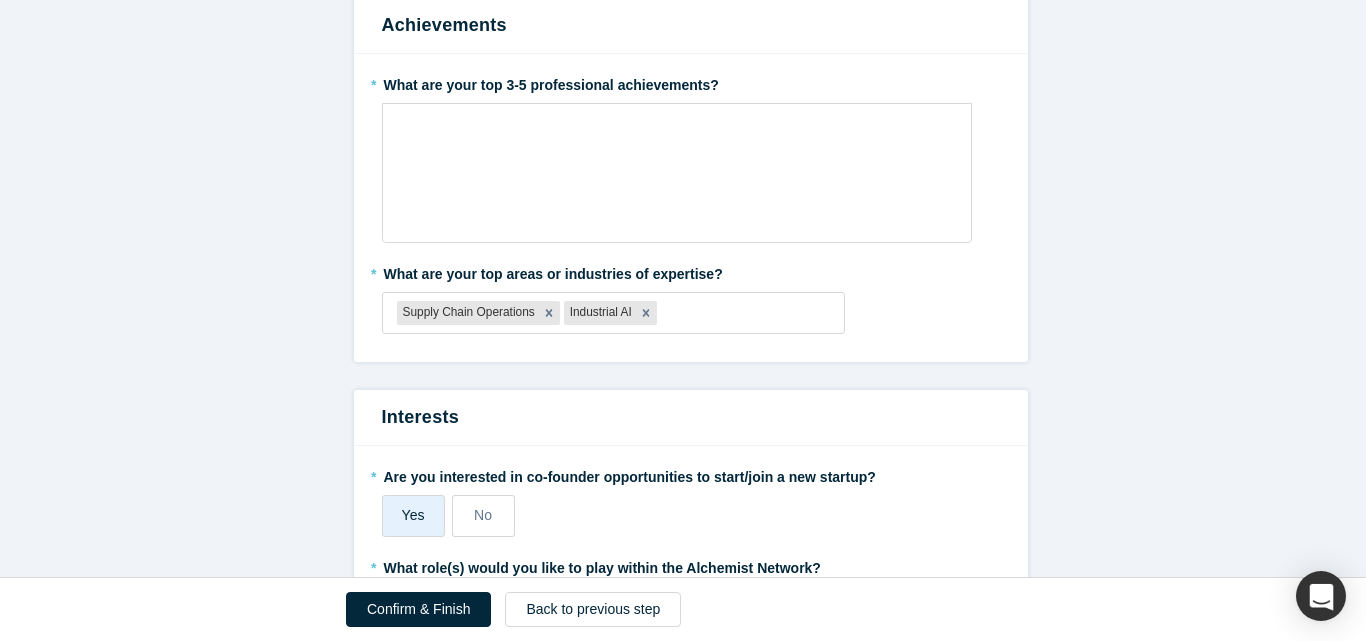 click on "* What are your top 3-5 professional achievements? * What are your top areas or industries of expertise? Supply Chain Operations Industrial AI
To pick up a draggable item, press the space bar.
While dragging, use the arrow keys to move the item.
Press space again to drop the item in its new position, or press escape to cancel." at bounding box center [691, 208] 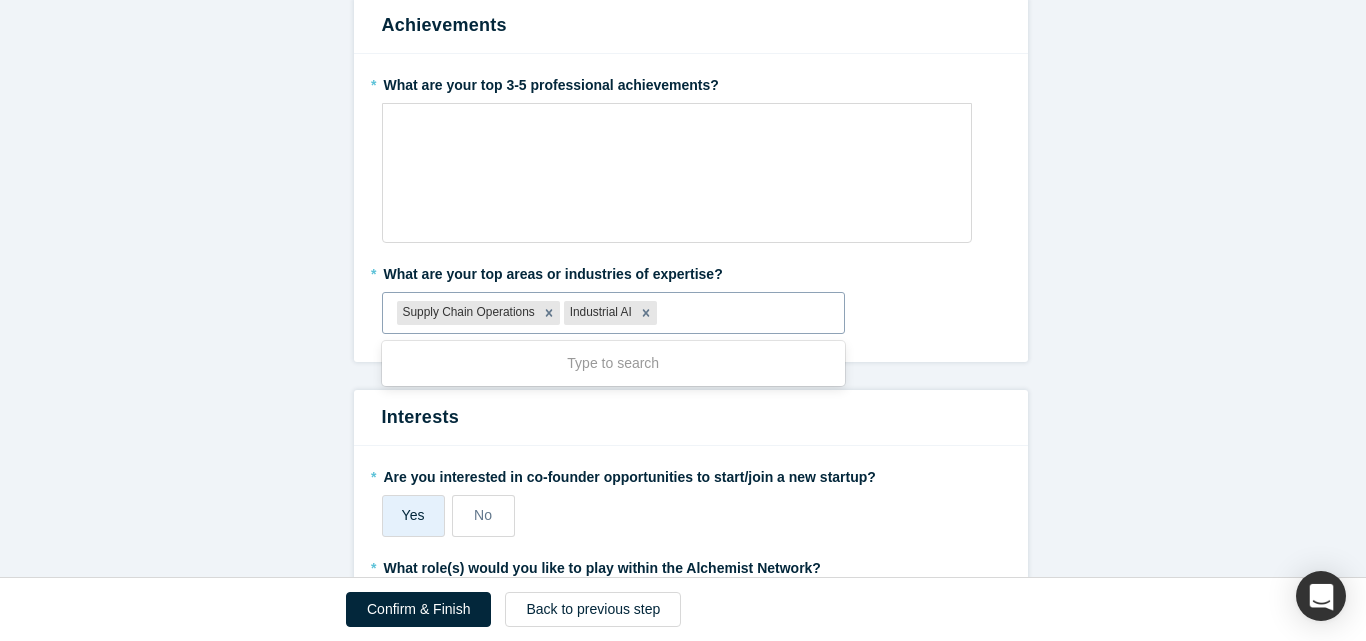 click at bounding box center [745, 313] 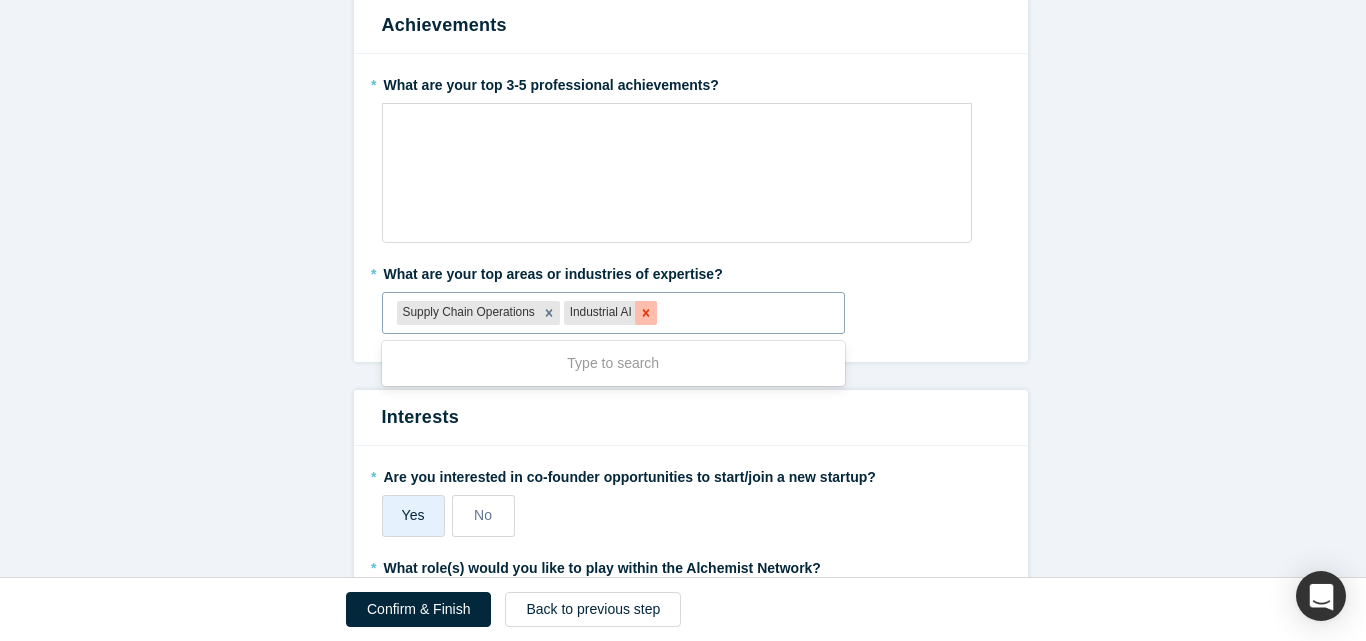 click 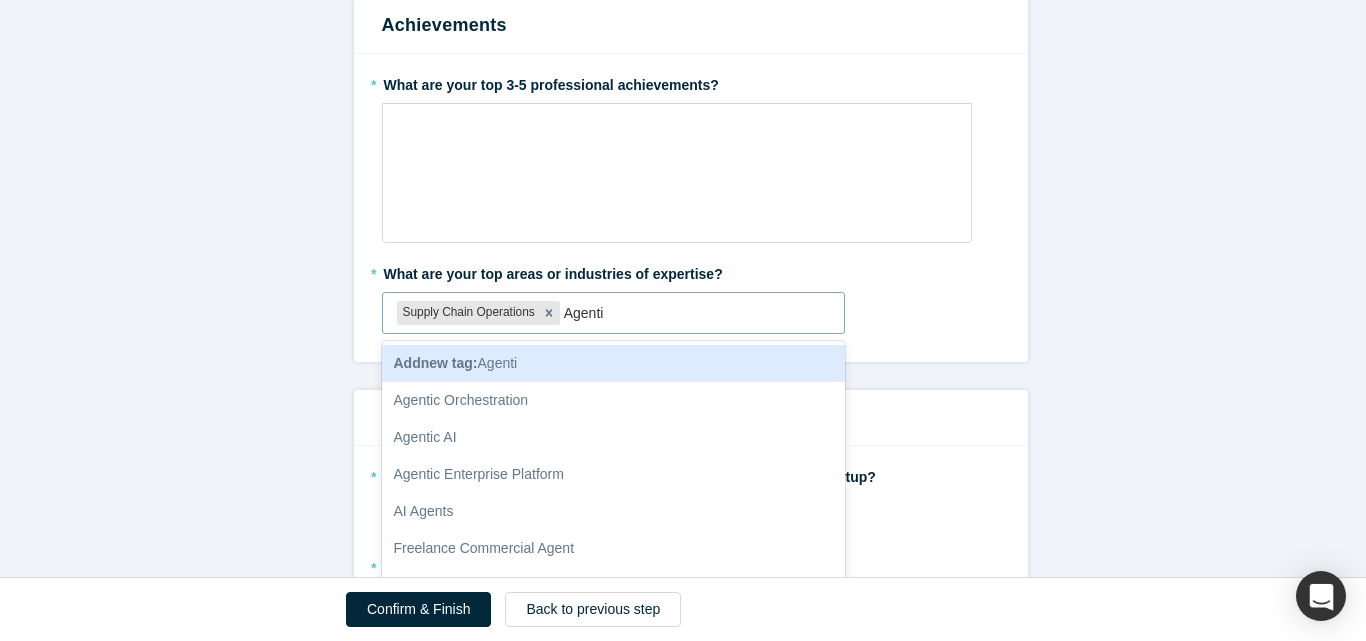 type on "Agentic" 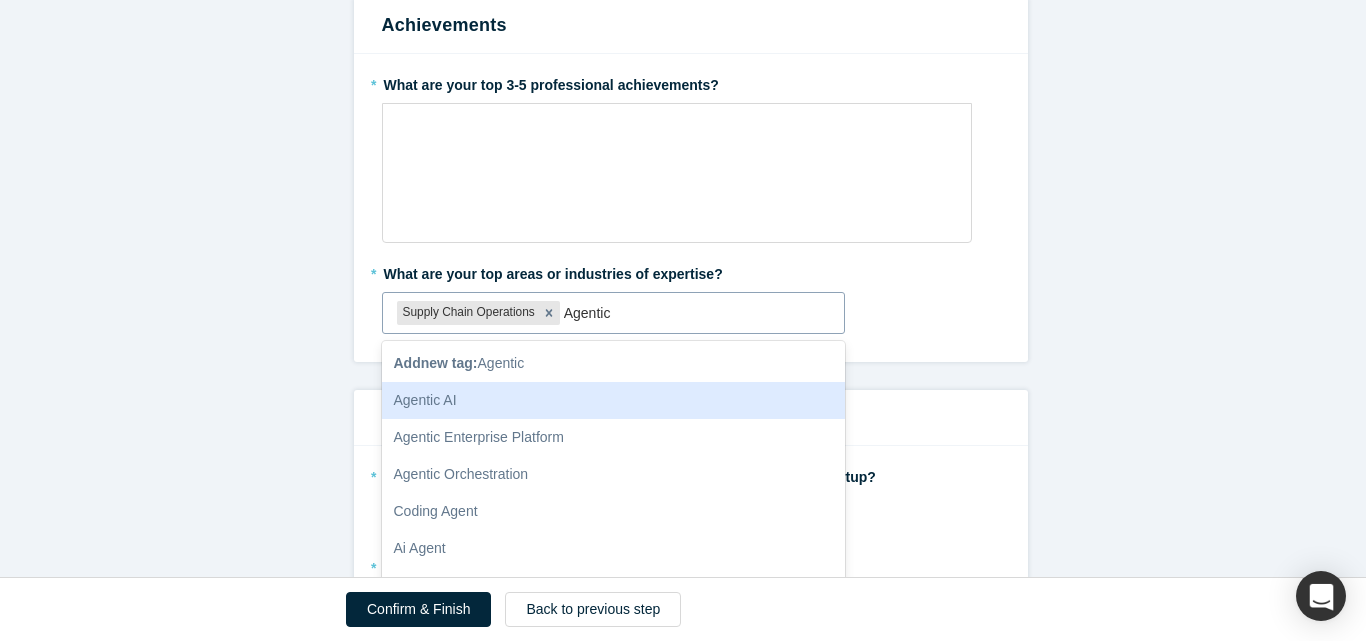 click on "Agentic AI" at bounding box center (614, 400) 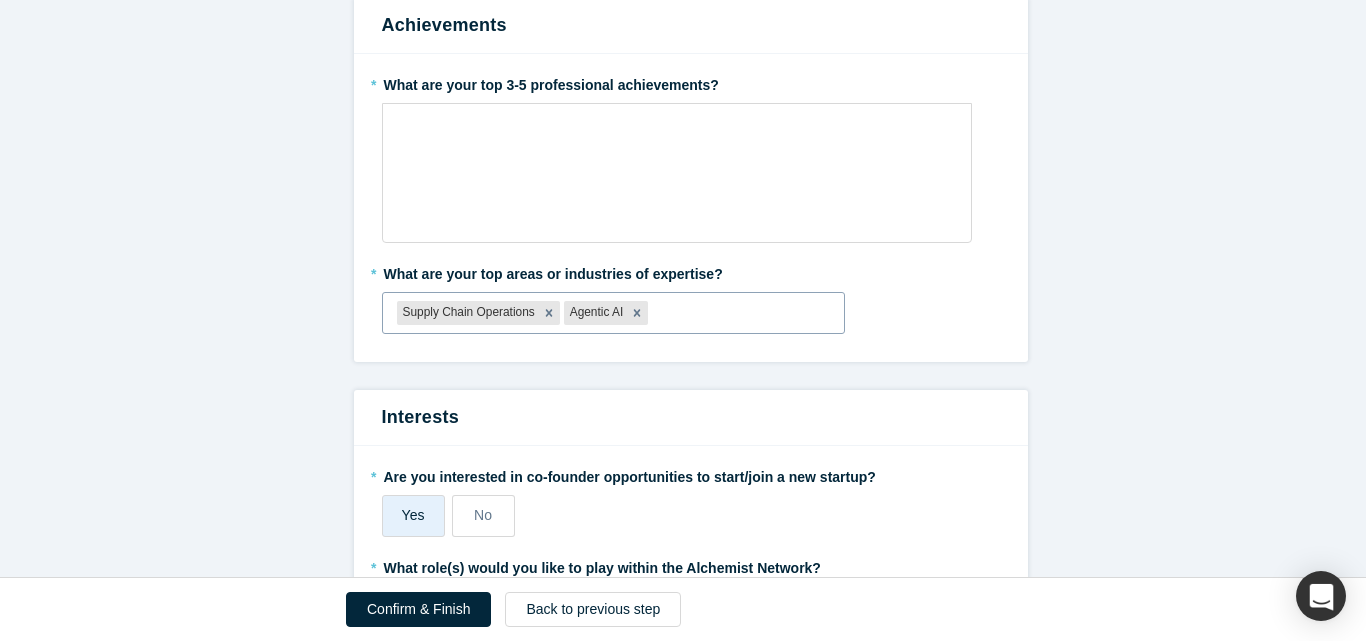 paste on "Data Science" 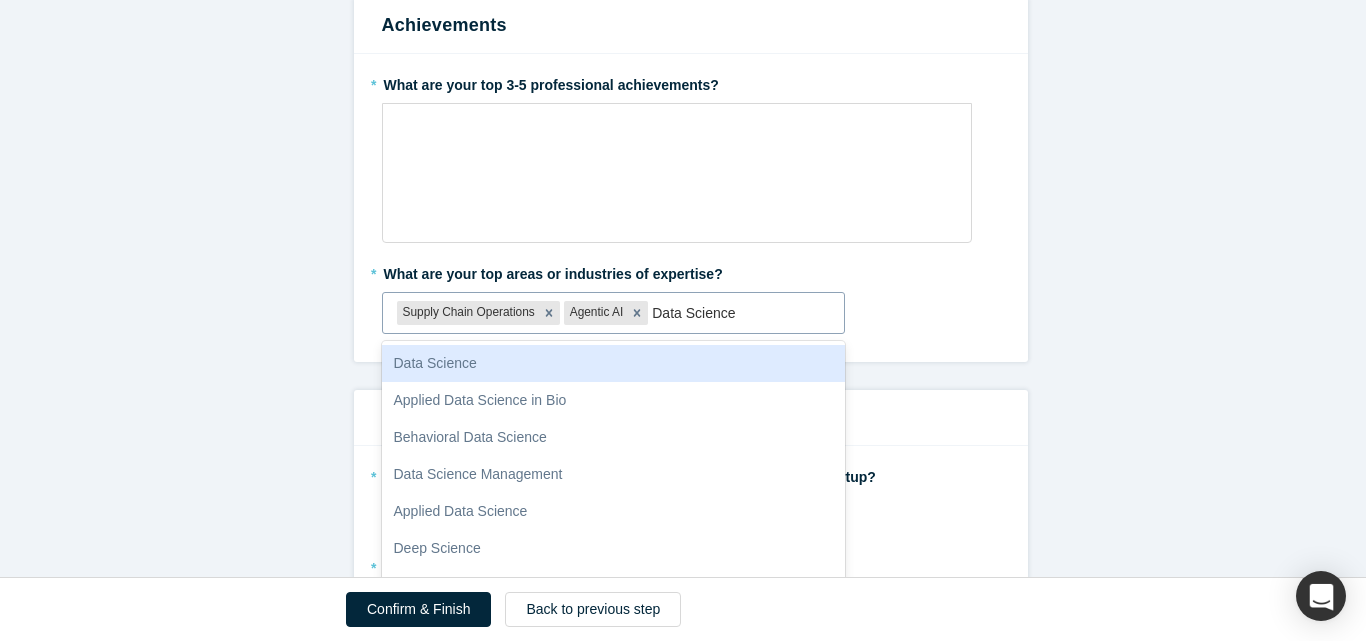 click on "Data Science" at bounding box center [614, 363] 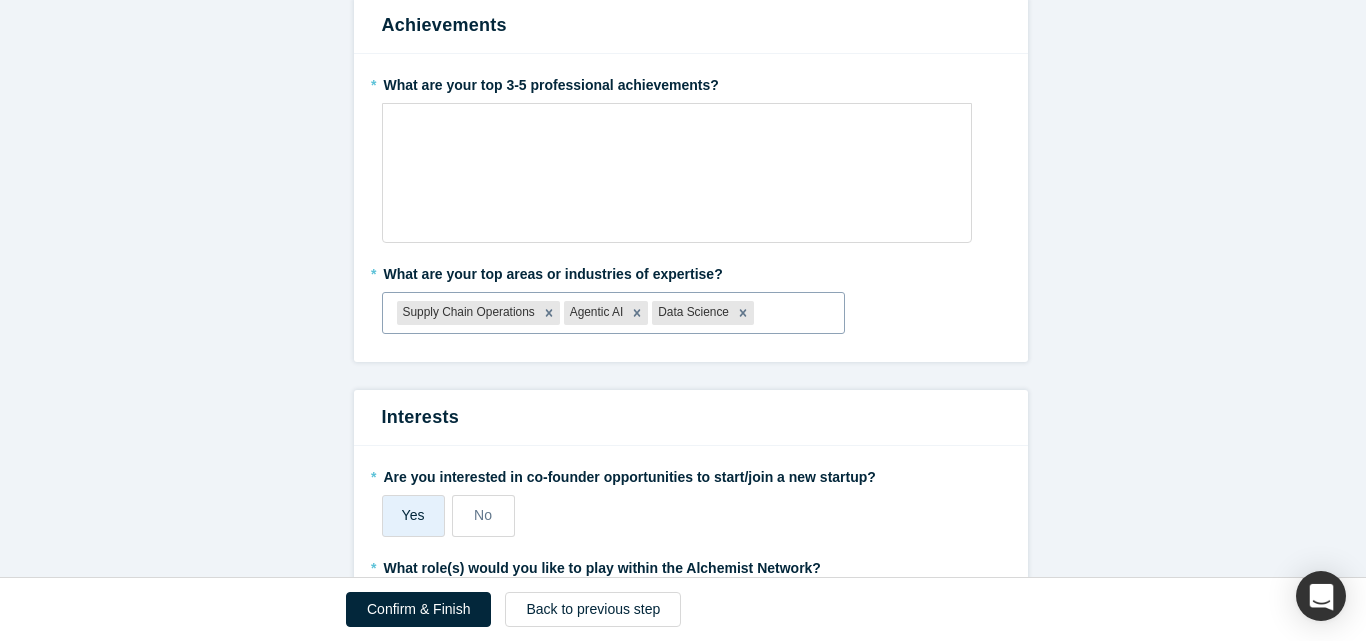 paste on "Product Management" 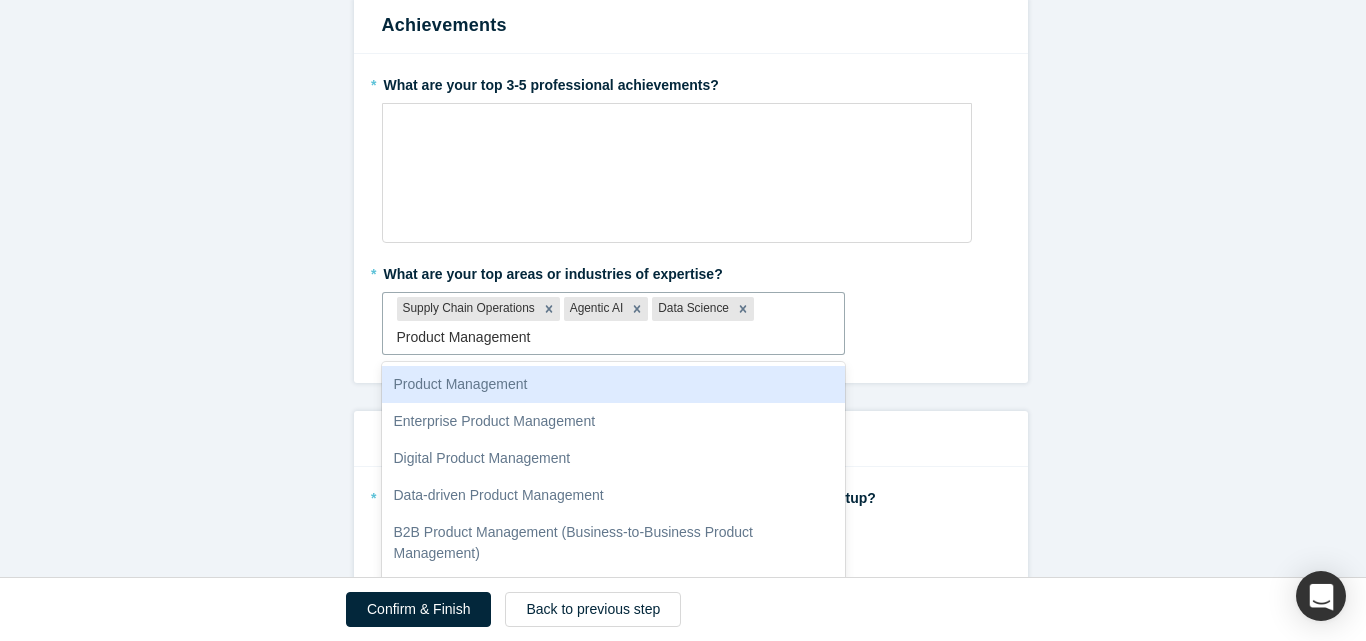 click on "Product Management" at bounding box center (614, 384) 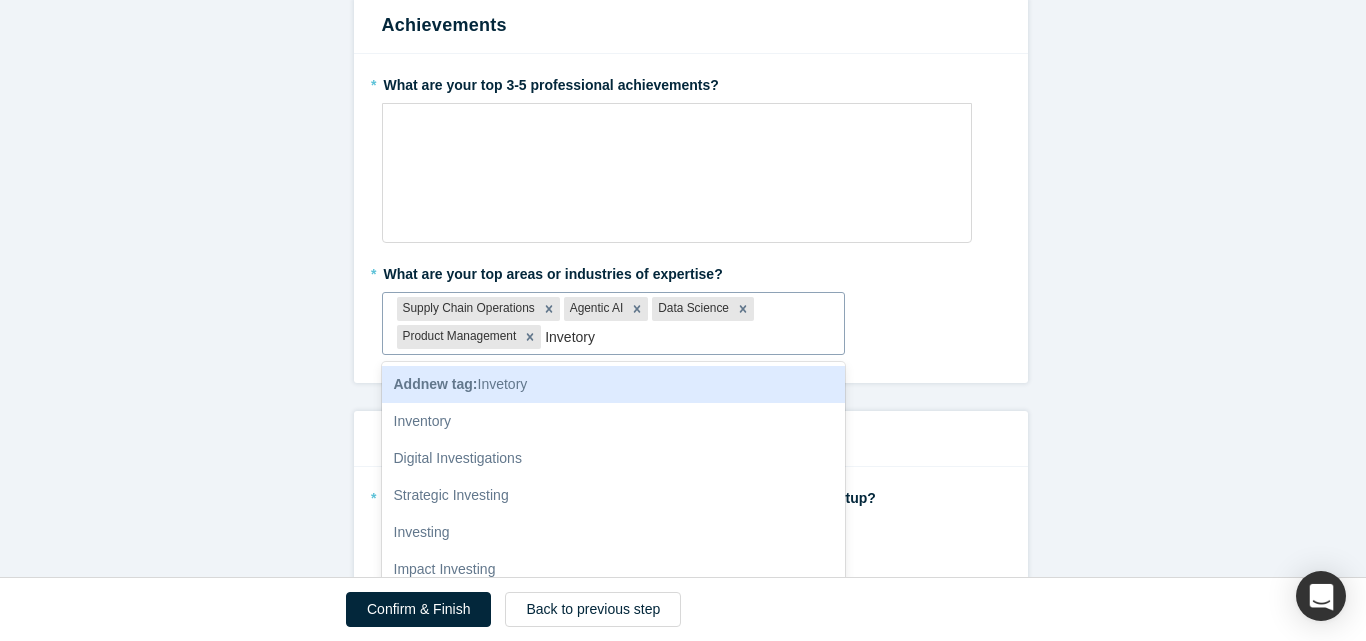 click on "Invetory" at bounding box center [572, 337] 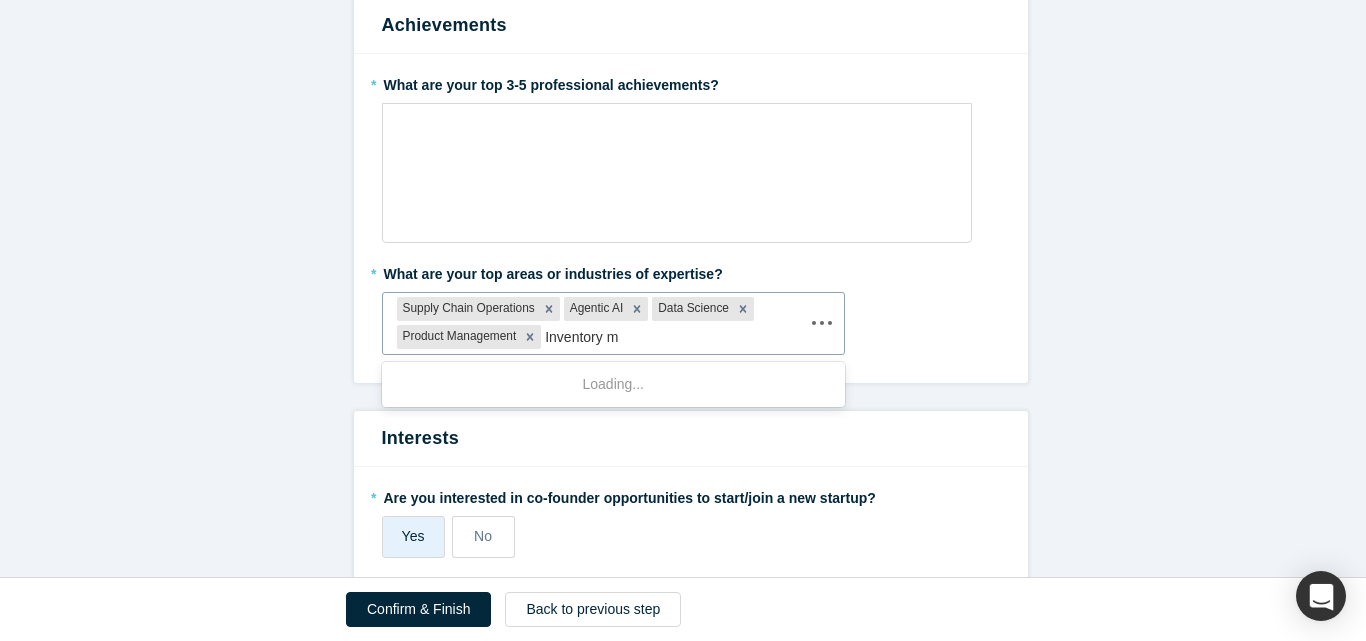 type on "Inventory ma" 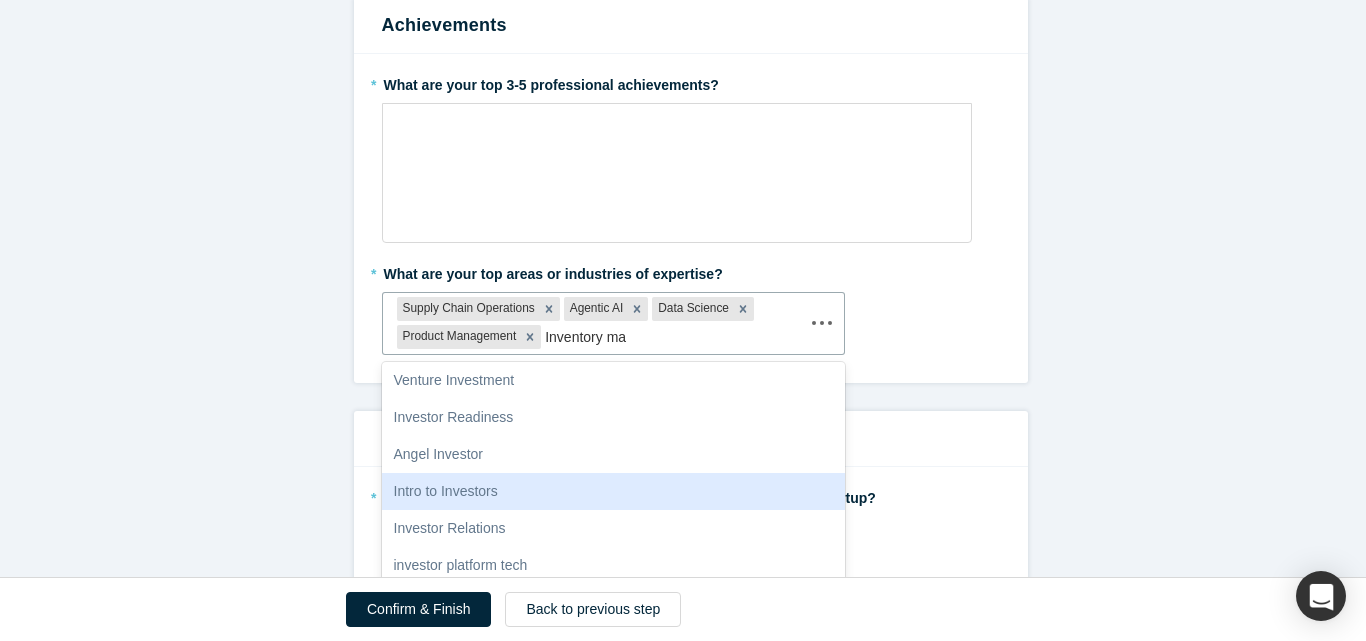 scroll, scrollTop: 0, scrollLeft: 0, axis: both 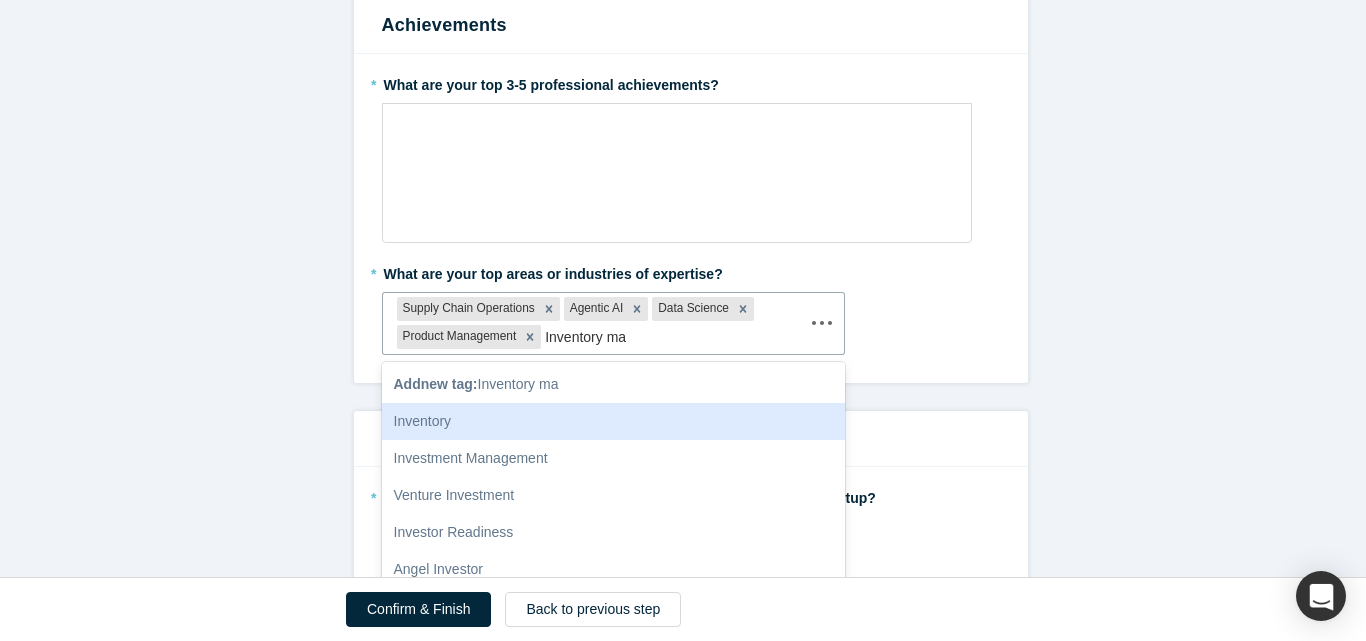 click on "Inventory" at bounding box center (614, 421) 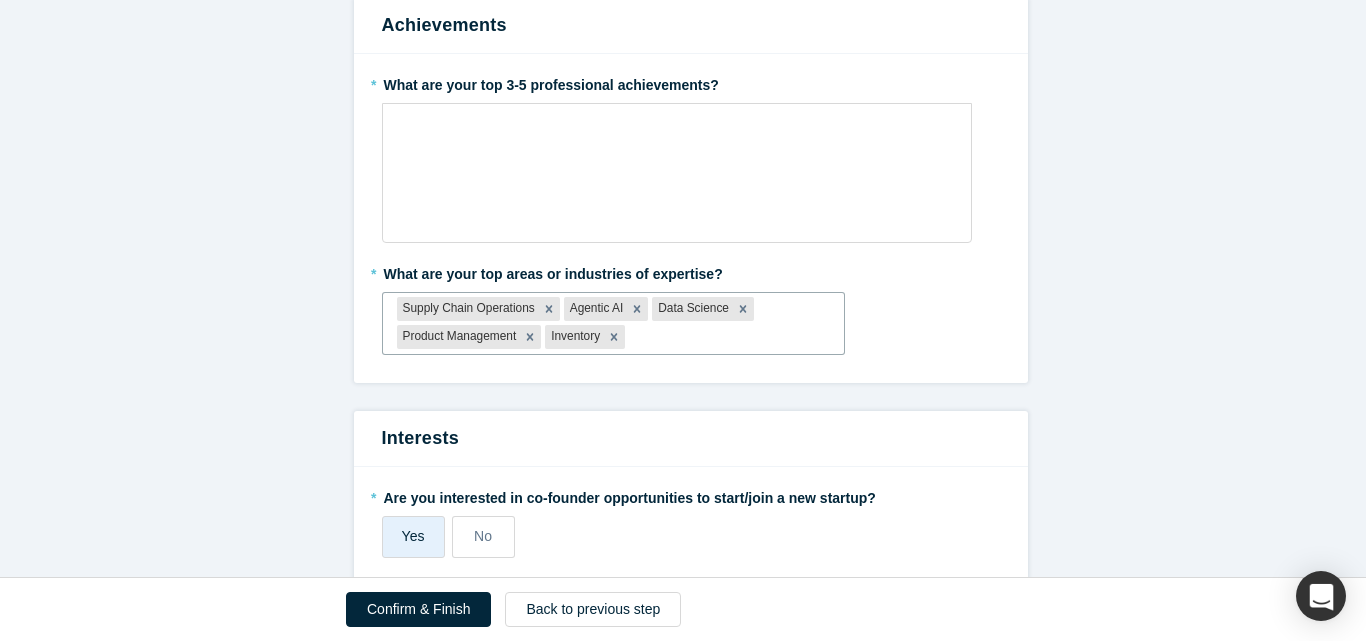 paste on "Vendor Management" 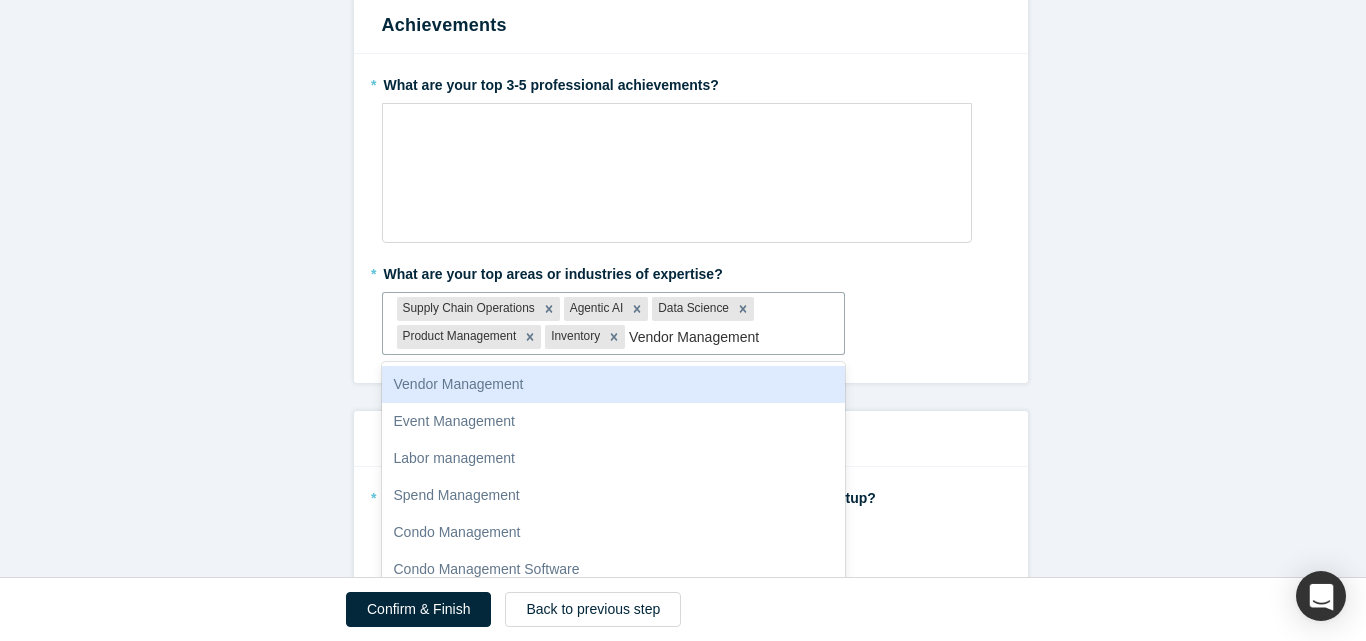 click on "Vendor Management" at bounding box center [614, 384] 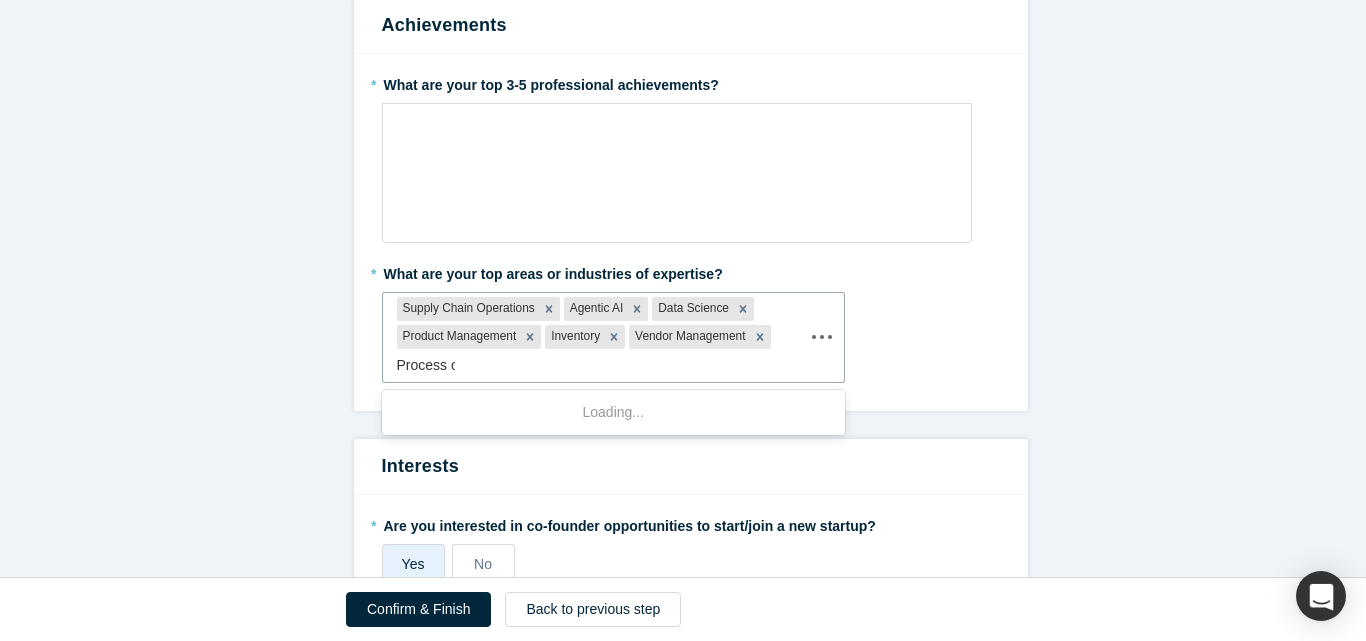 type on "Process op" 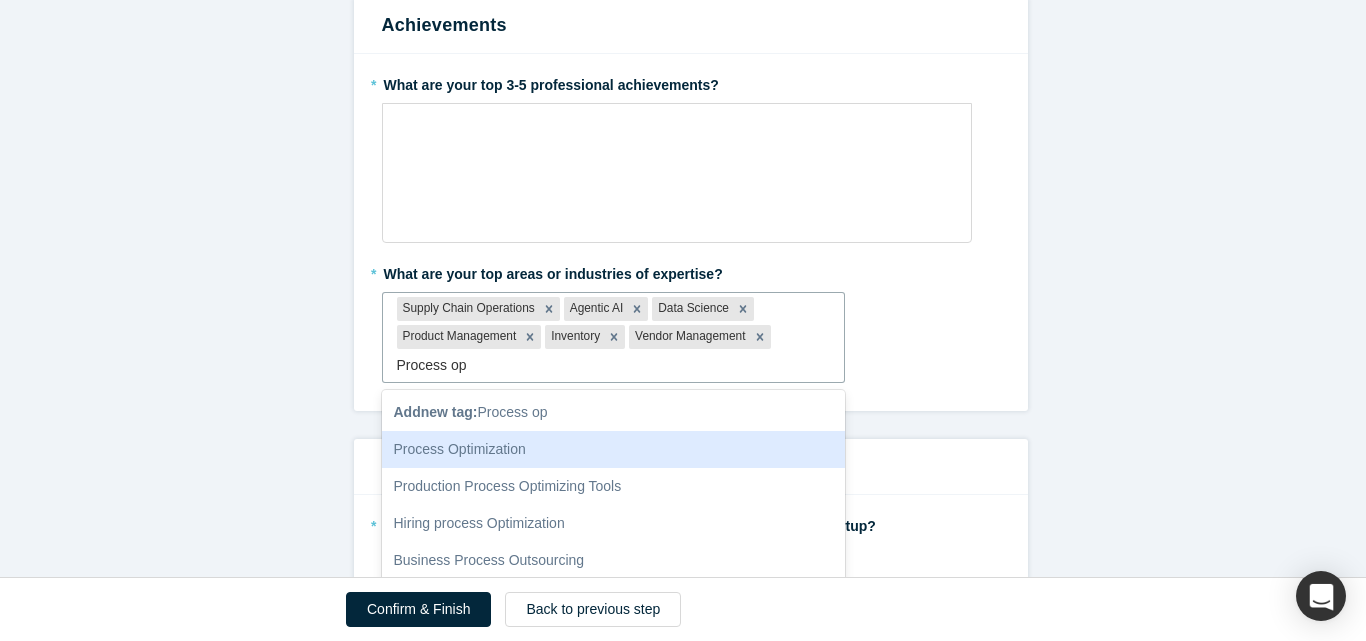 click on "Process Optimization" at bounding box center (614, 449) 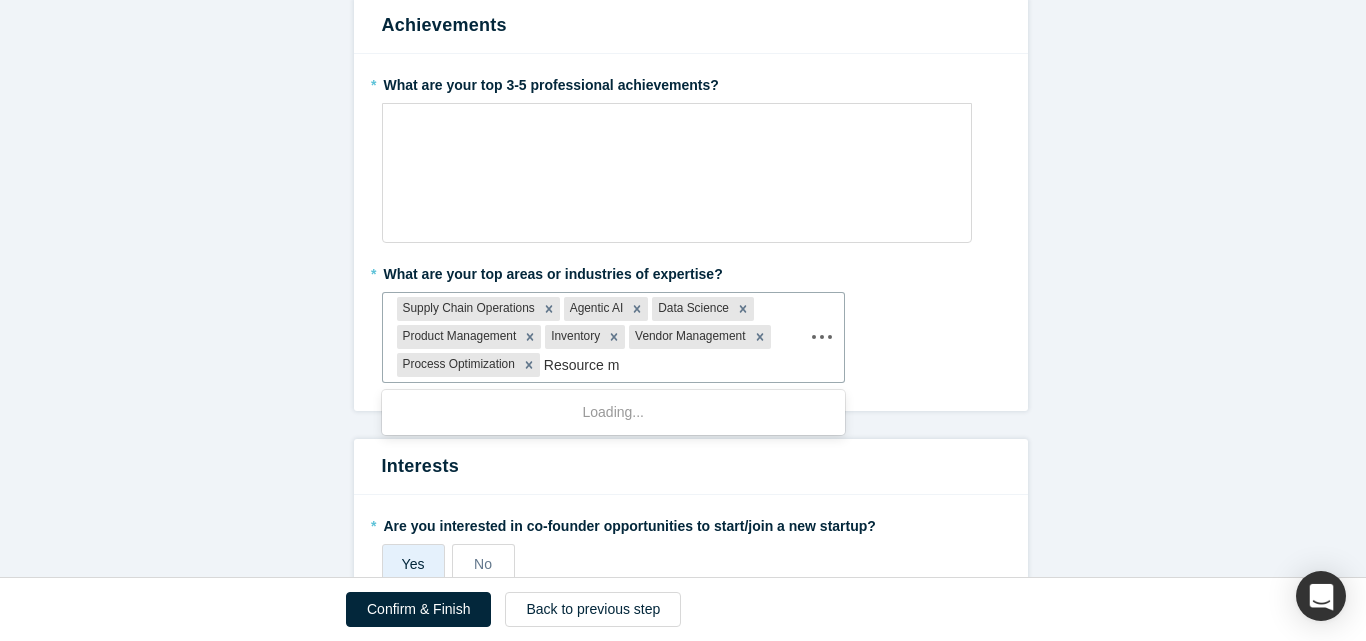 type on "Resource ma" 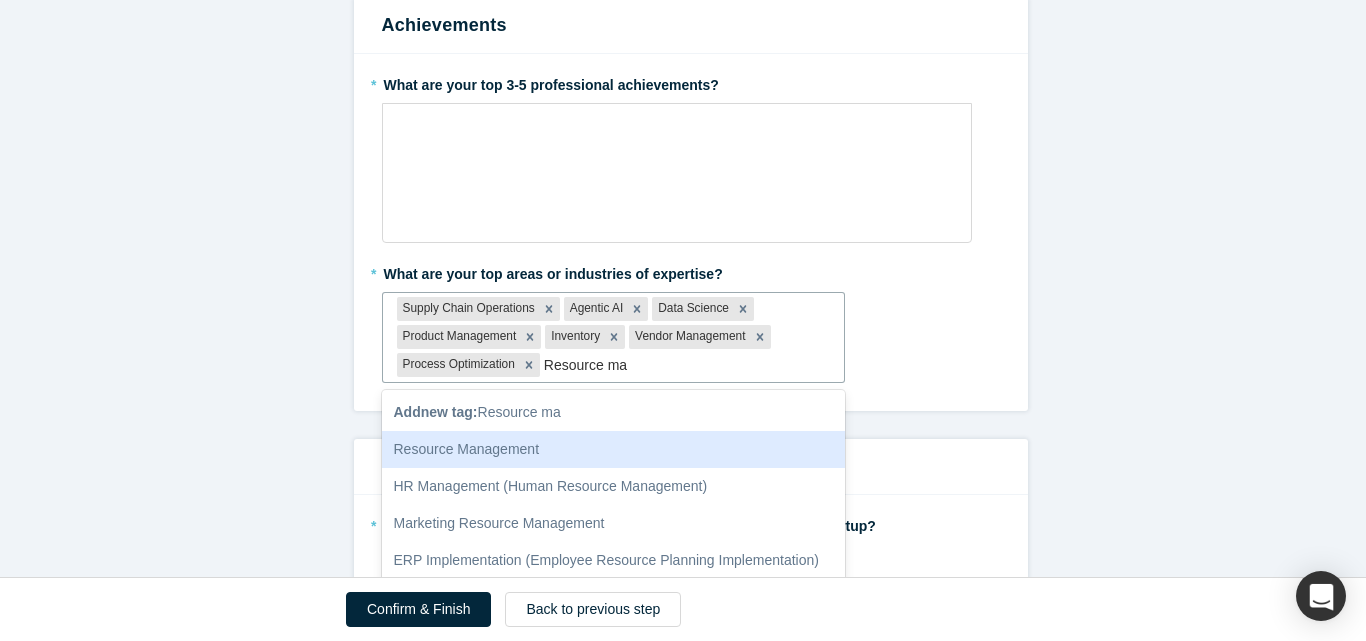 click on "Resource Management" at bounding box center (614, 449) 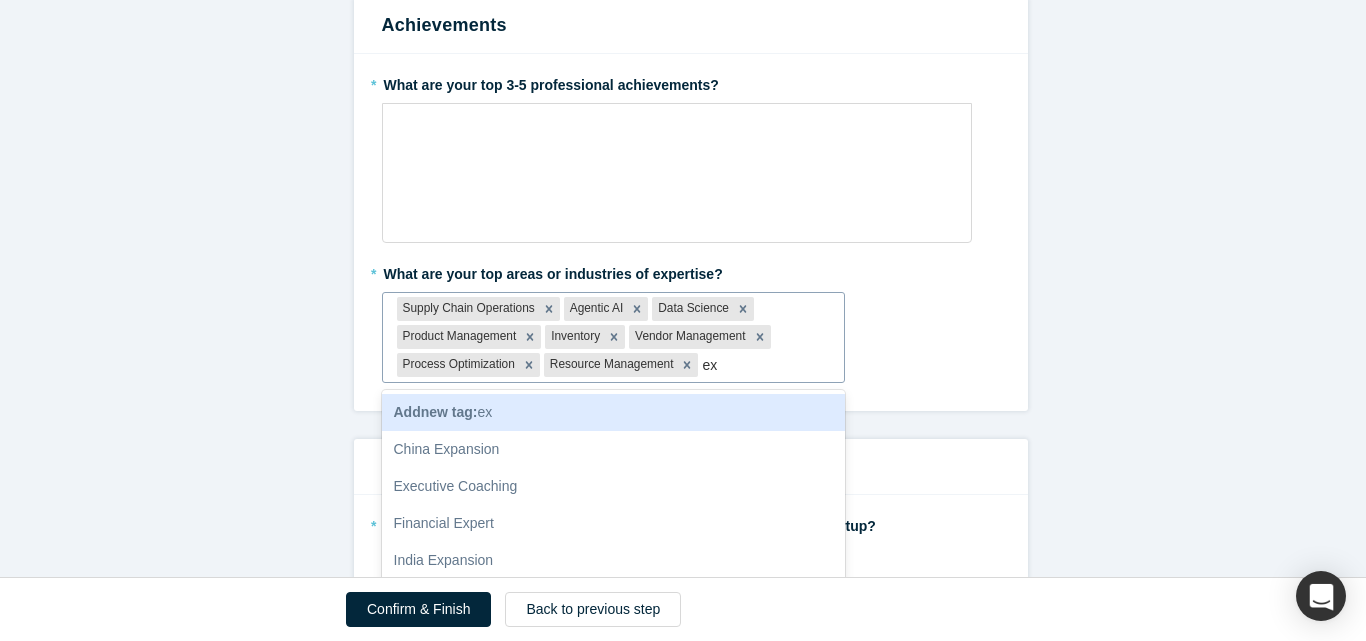 type on "e" 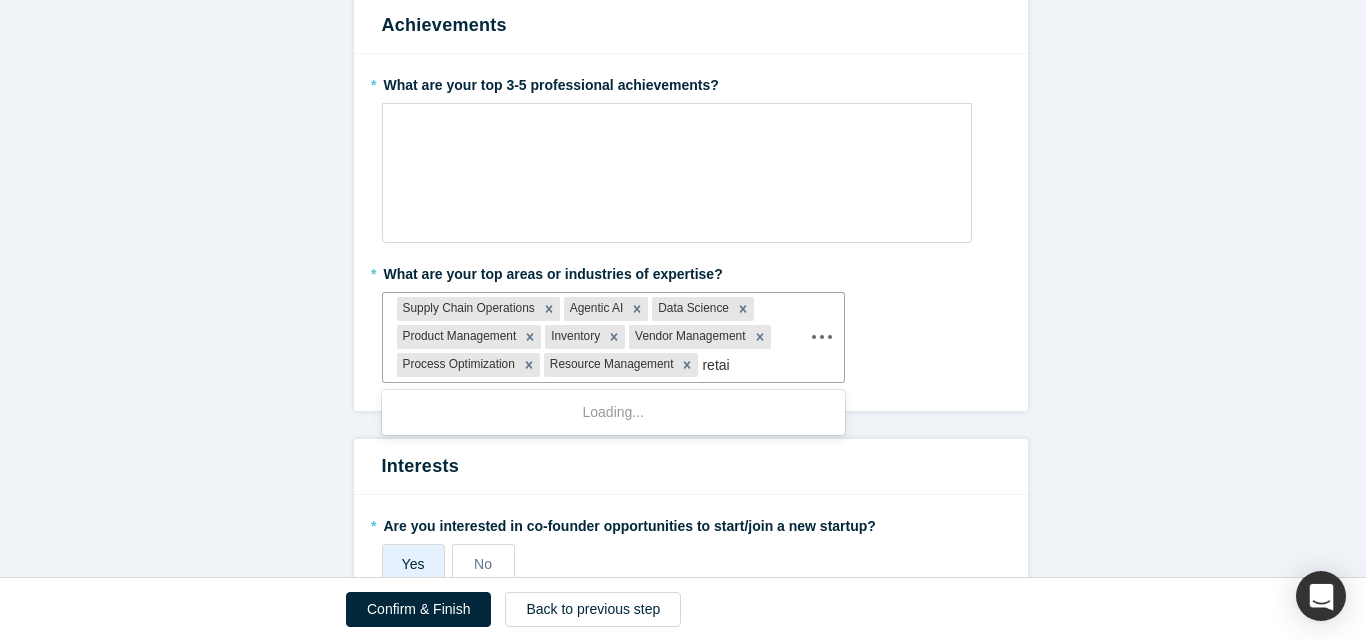 type on "retail" 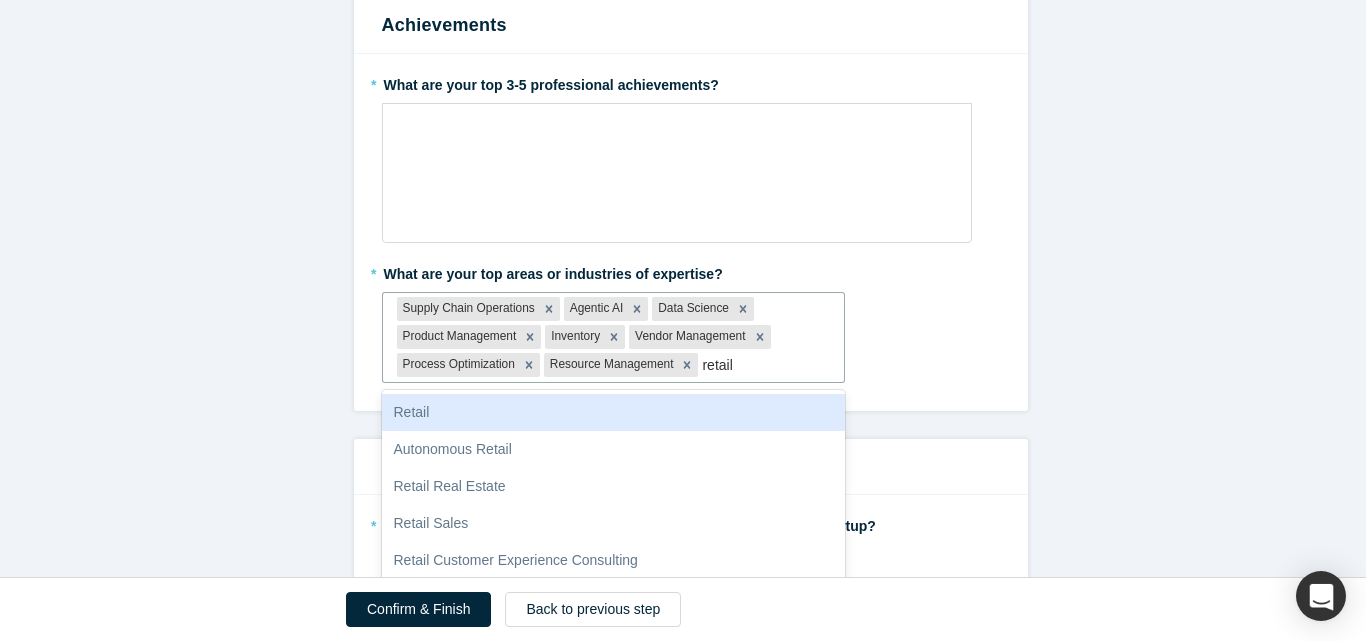 click on "Retail" at bounding box center (614, 412) 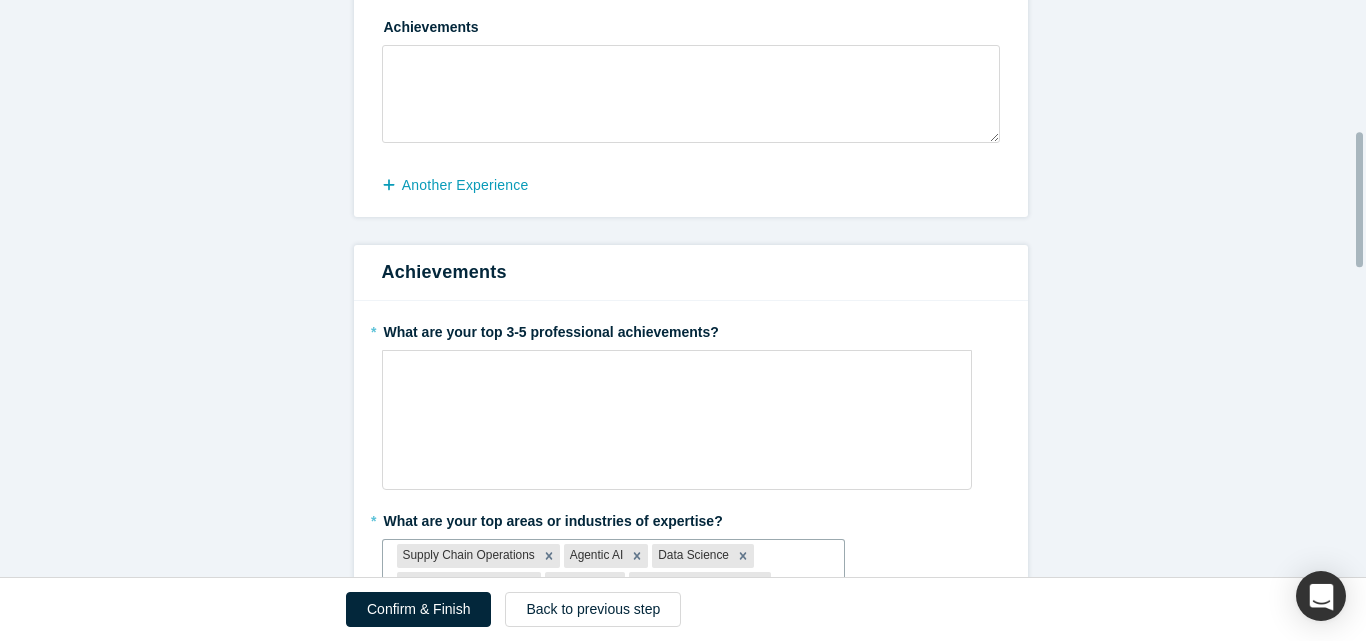 scroll, scrollTop: 562, scrollLeft: 0, axis: vertical 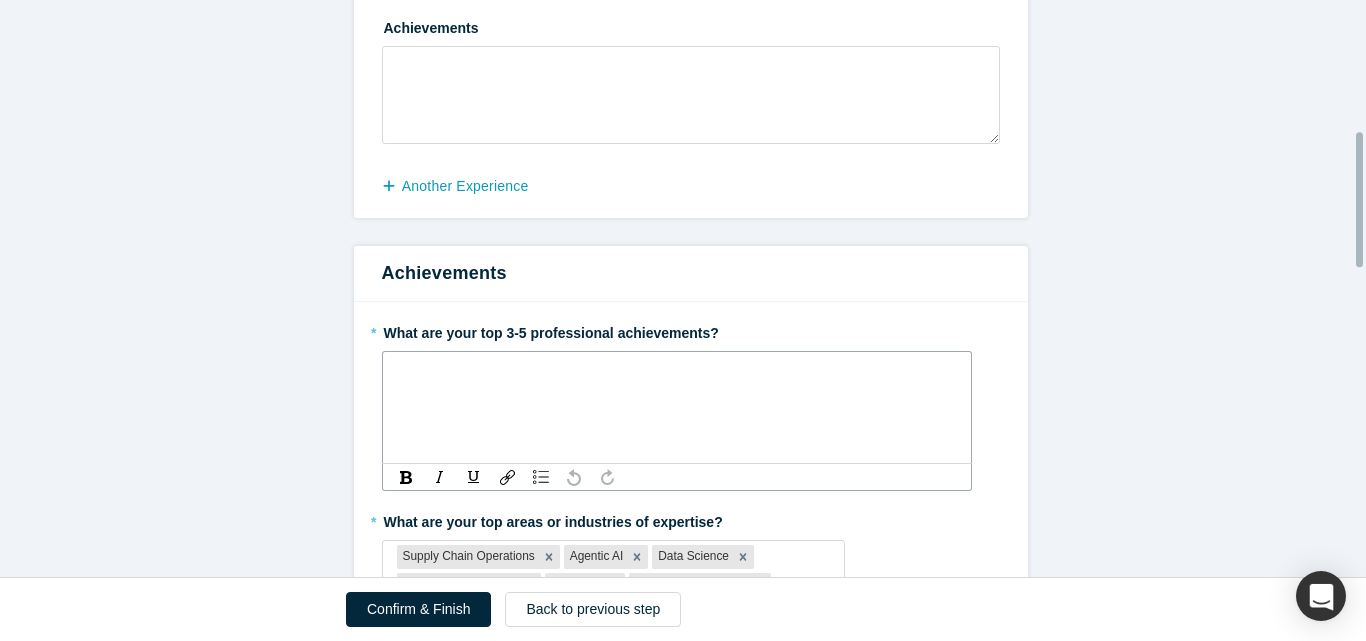 click at bounding box center (677, 374) 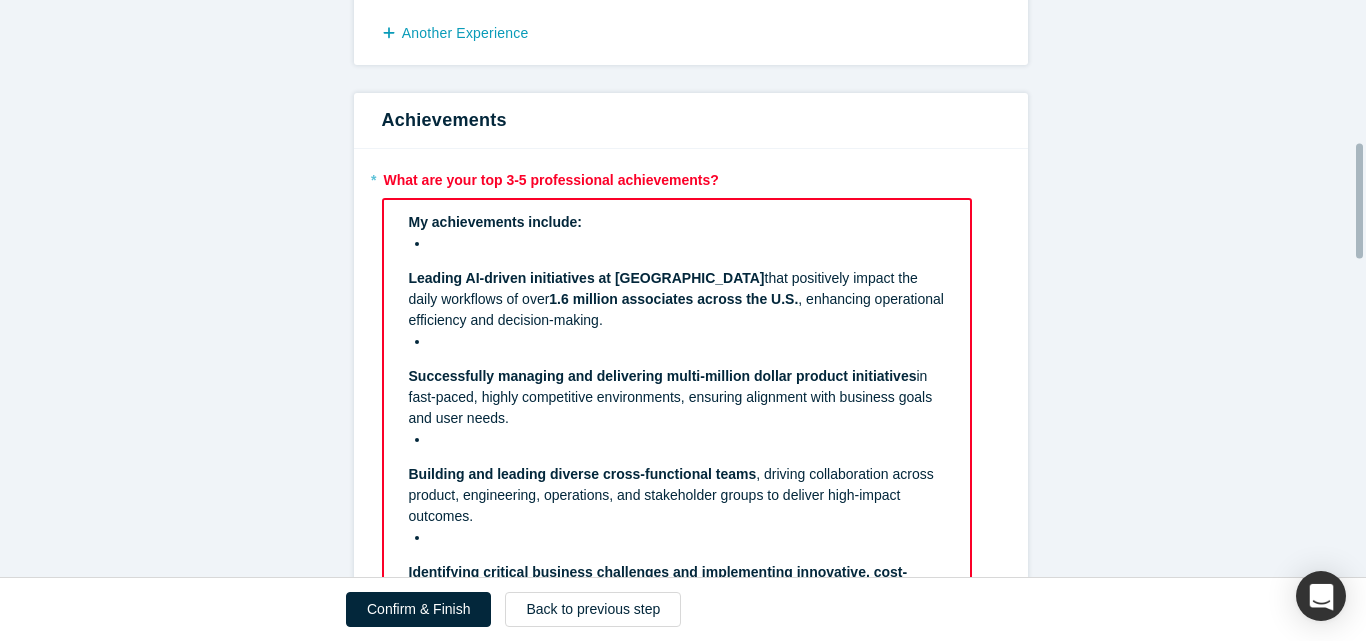scroll, scrollTop: 716, scrollLeft: 0, axis: vertical 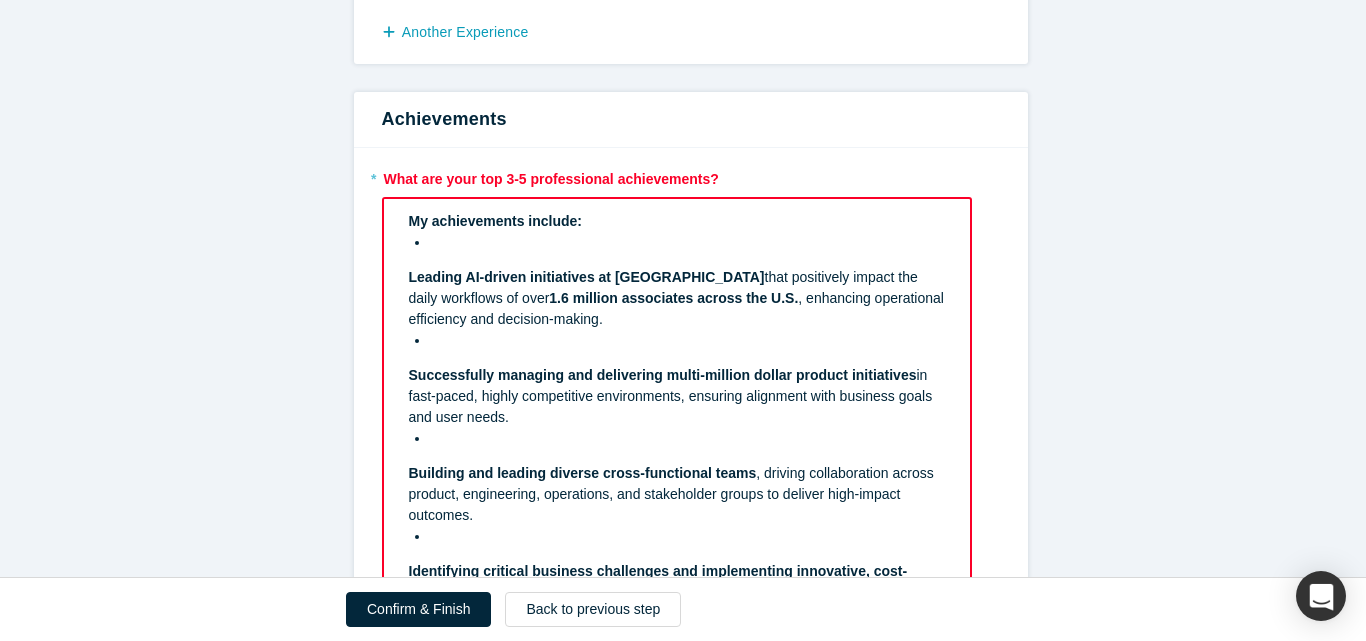 click at bounding box center (688, 242) 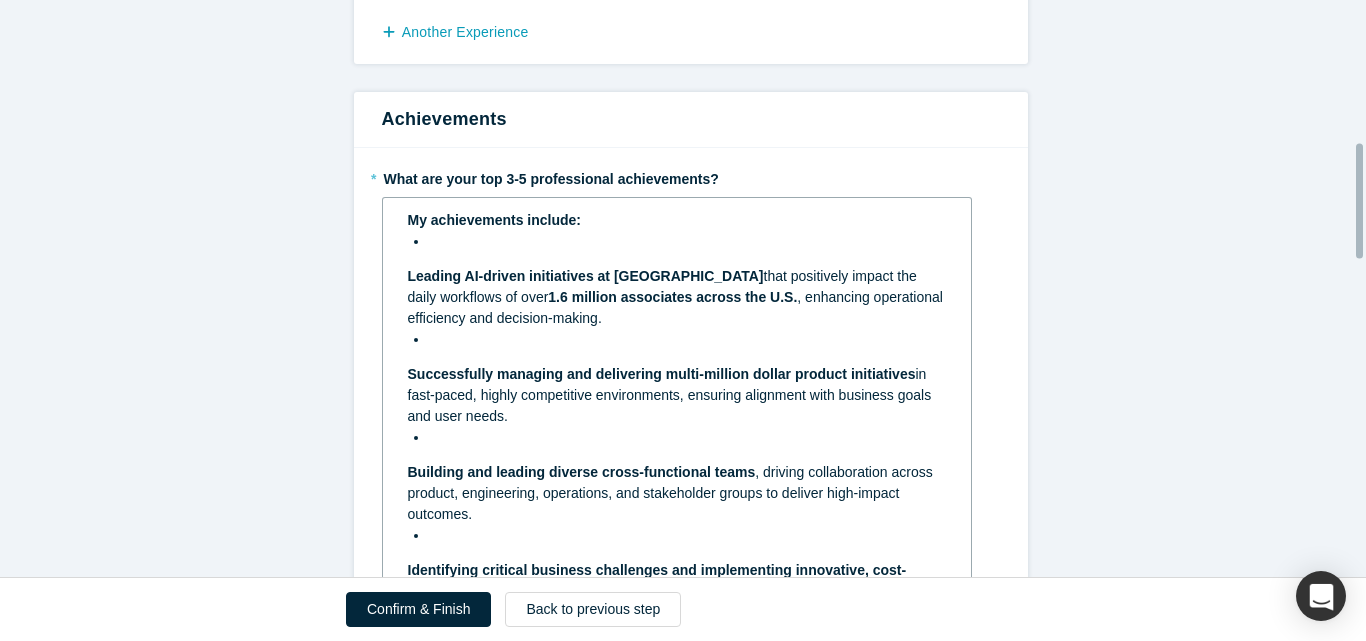 scroll, scrollTop: 715, scrollLeft: 0, axis: vertical 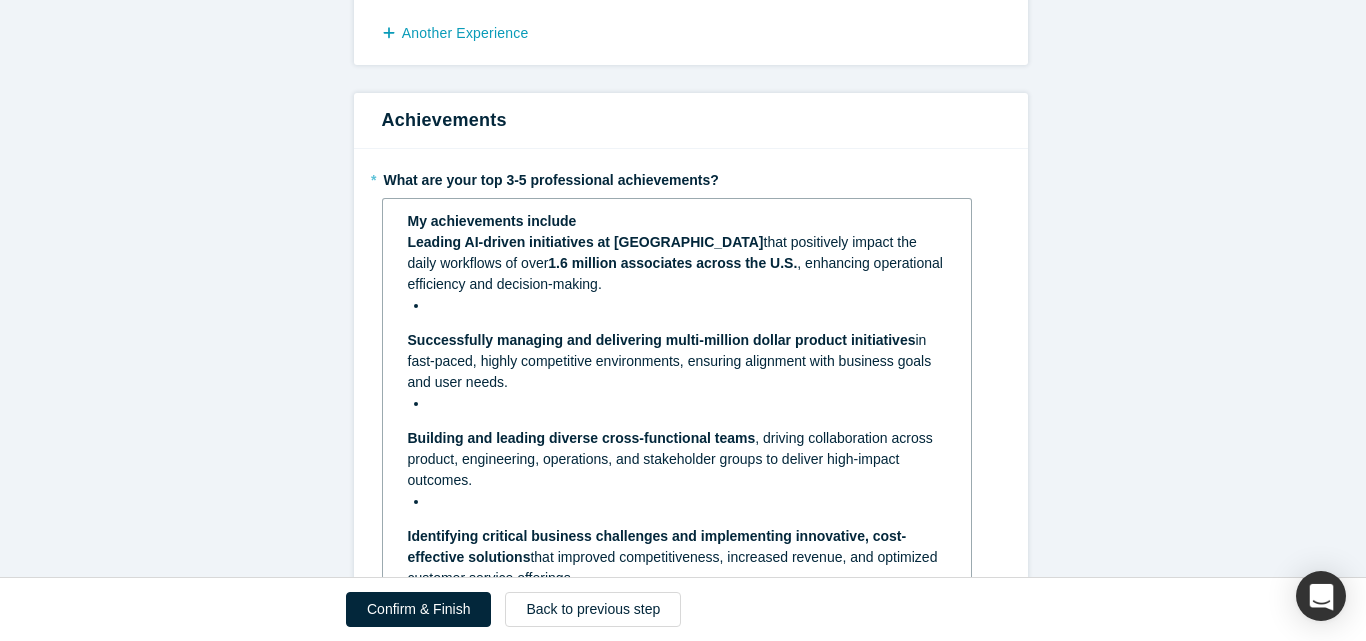 type 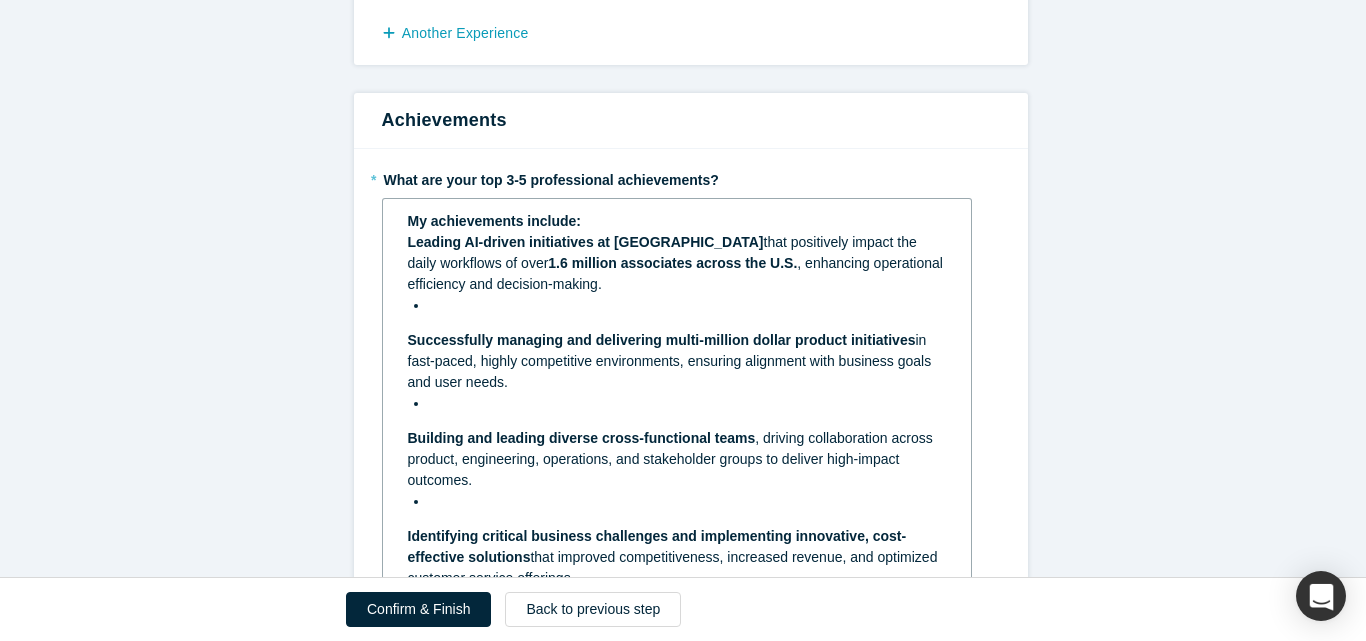 click at bounding box center (677, 305) 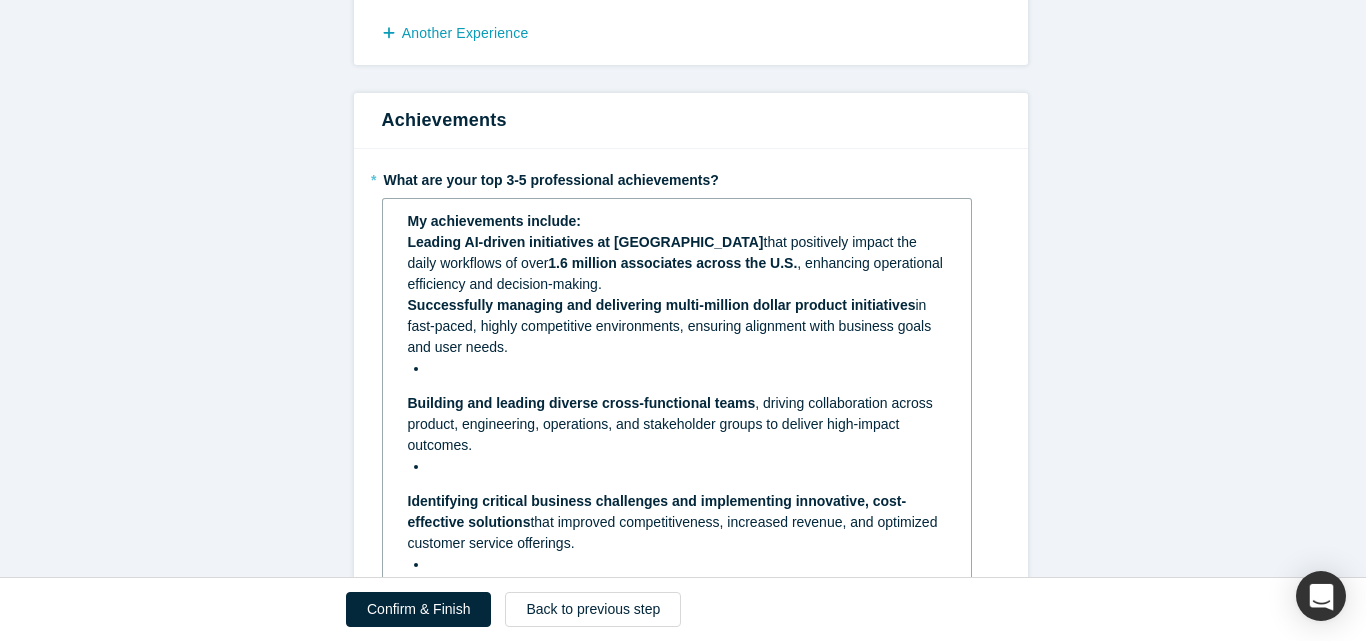 click at bounding box center [677, 368] 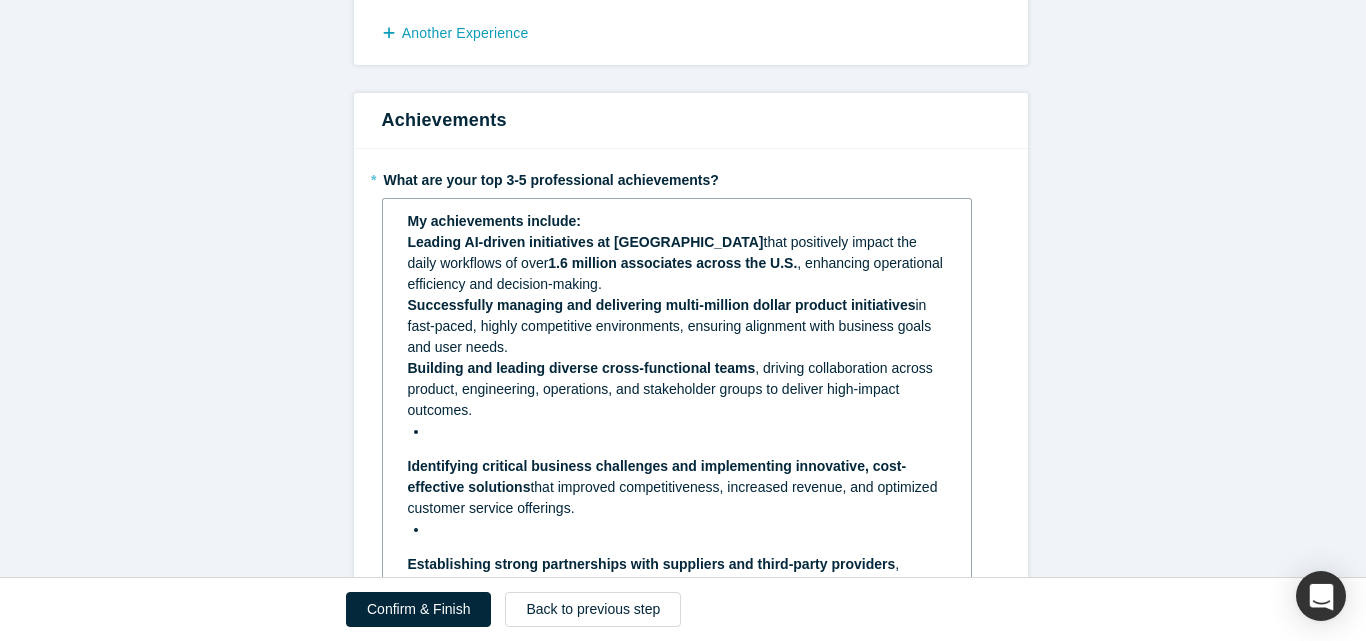 click at bounding box center [677, 431] 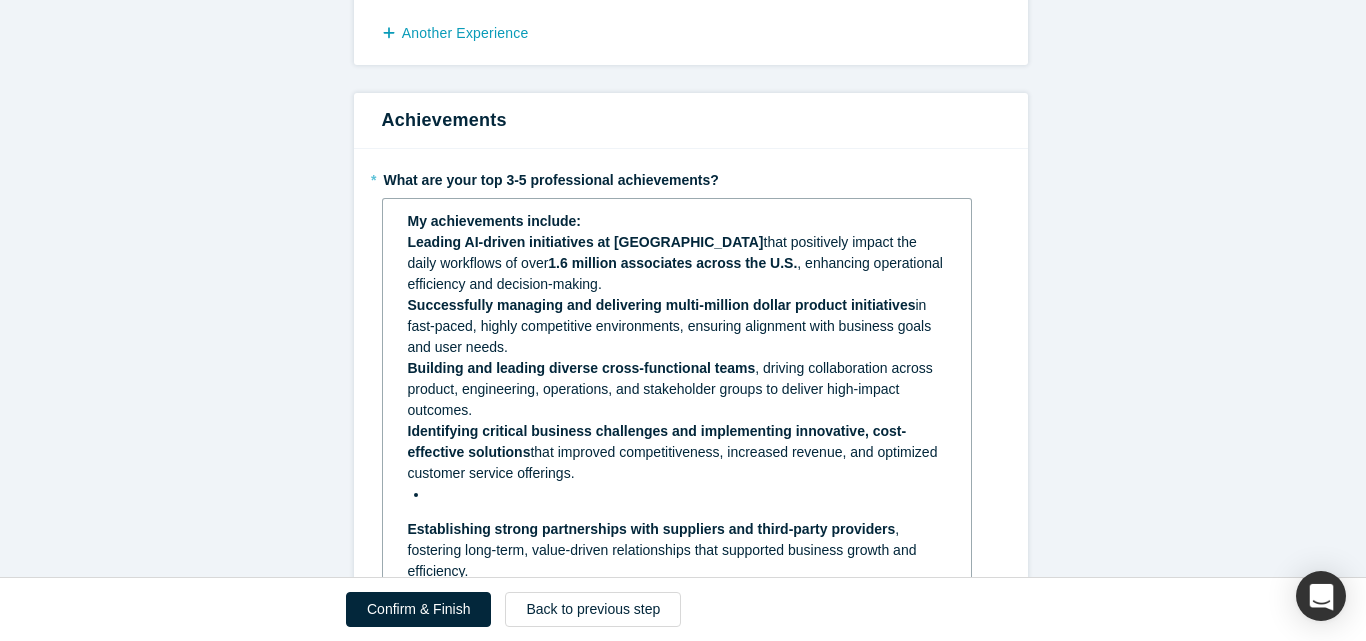 click at bounding box center [677, 494] 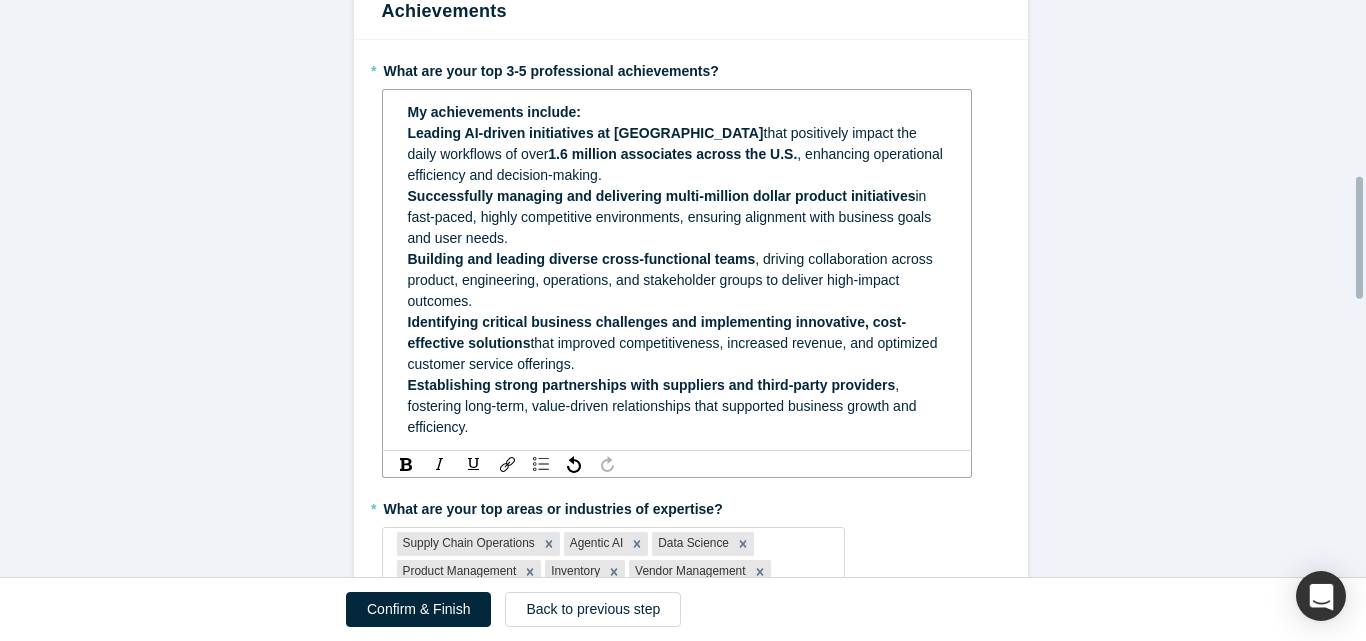 scroll, scrollTop: 834, scrollLeft: 0, axis: vertical 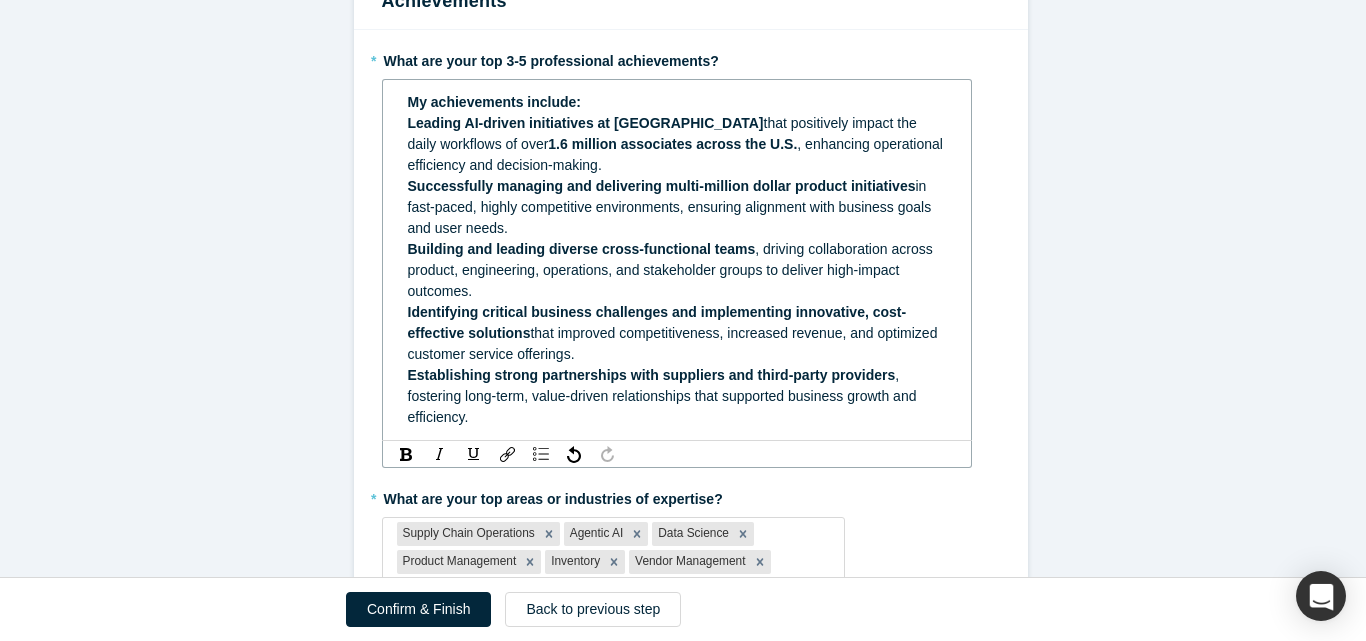 click on "Establishing strong partnerships with suppliers and third-party providers , fostering long-term, value-driven relationships that supported business growth and efficiency." at bounding box center [677, 396] 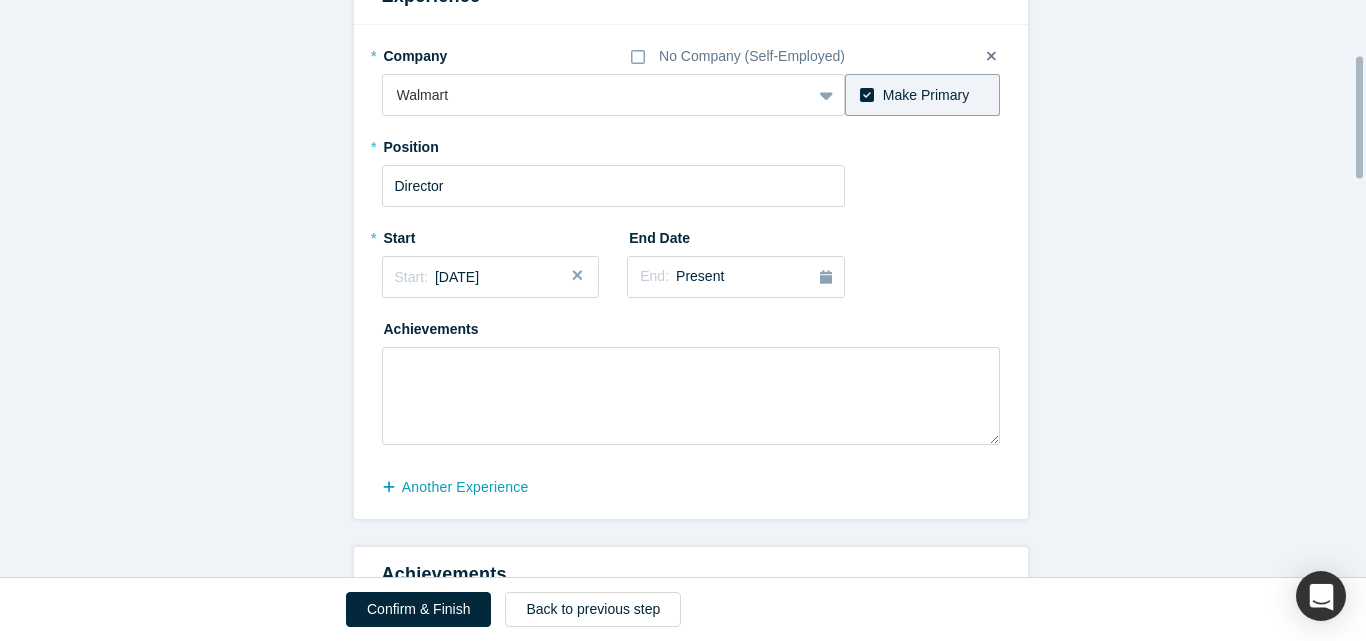 scroll, scrollTop: 258, scrollLeft: 0, axis: vertical 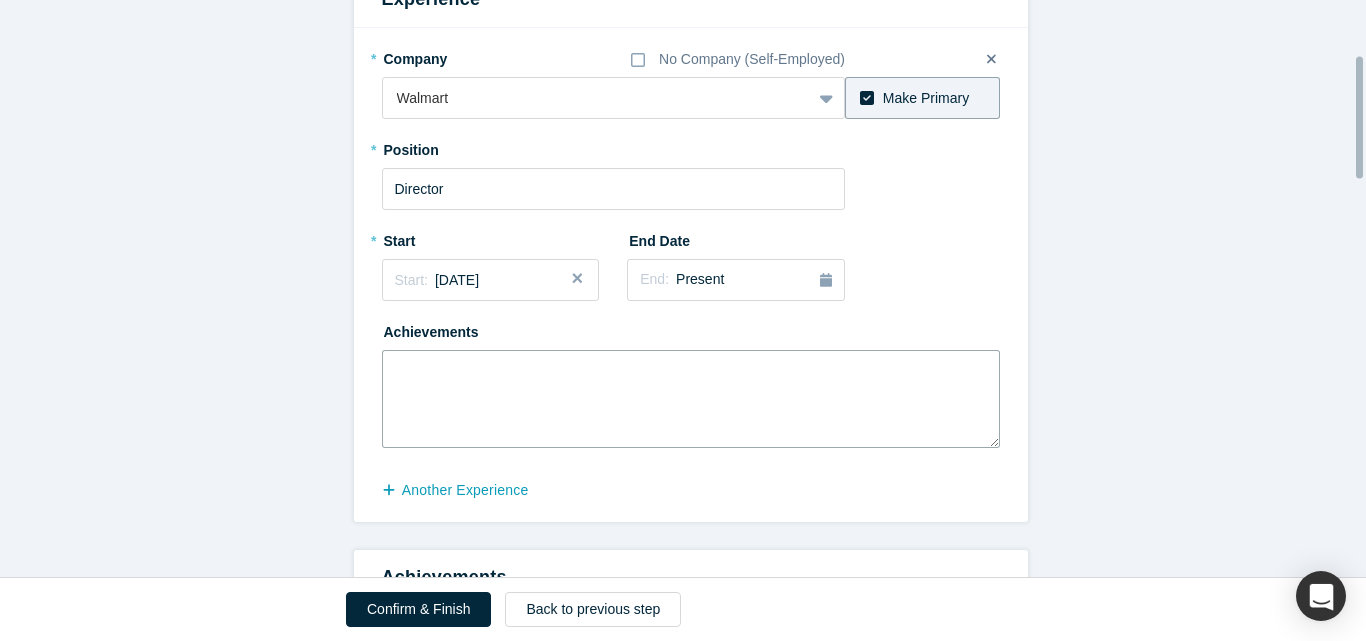 click at bounding box center (691, 399) 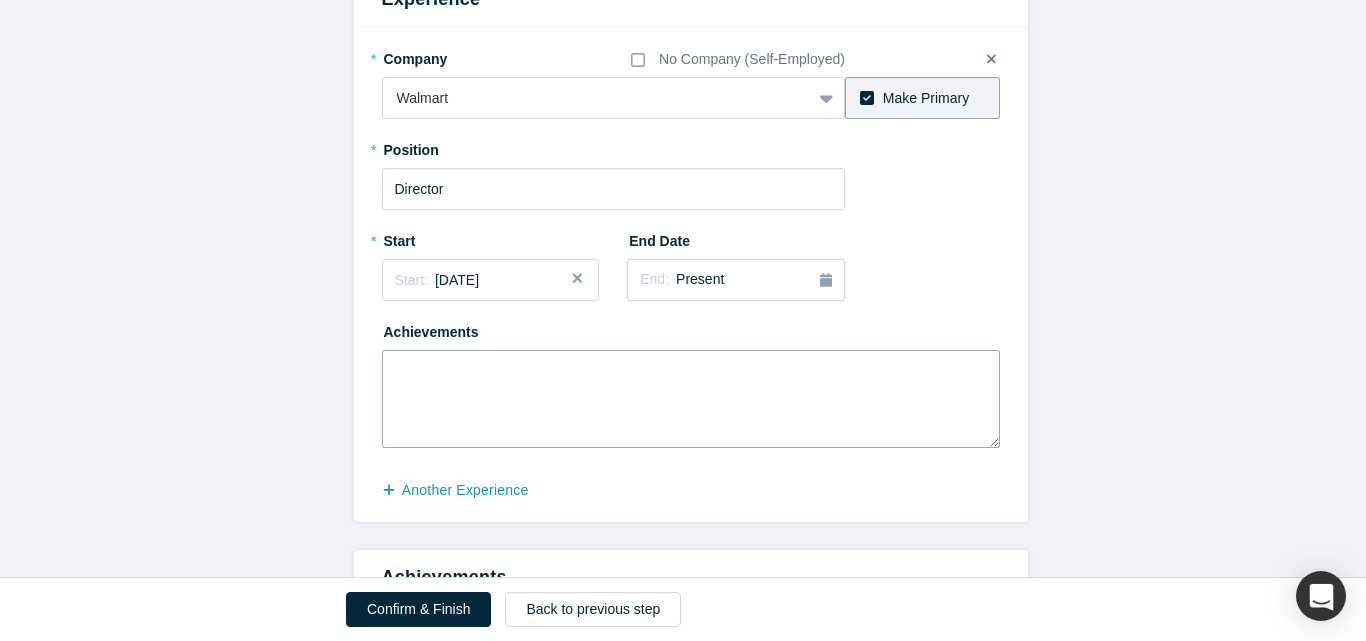 paste on "With over 20 years of experience in leading product management at industry-defining companies such as Amazon and Walmart, and currently serving as Director of Product Management in AI, I am deeply committed to supporting the next generation of founders. I believe my experience in building scalable, customer-centric products and navigating complex go-to-market strategies can offer valuable perspective to early-stage startups." 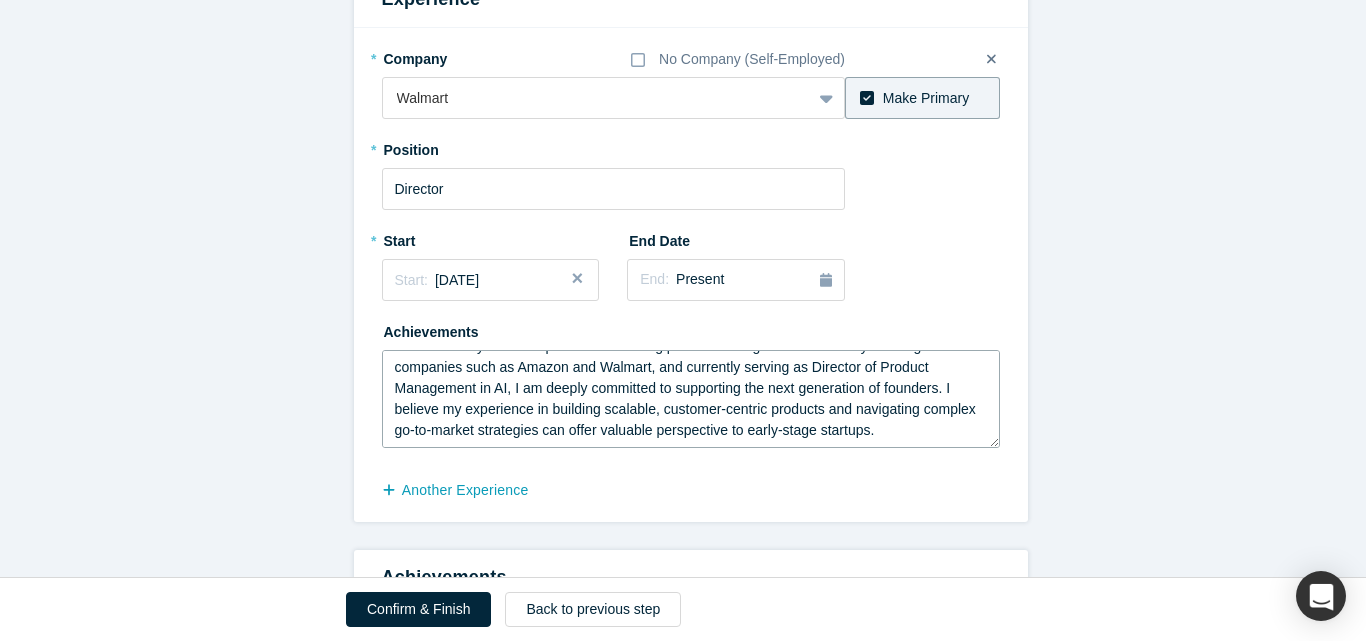 scroll, scrollTop: 0, scrollLeft: 0, axis: both 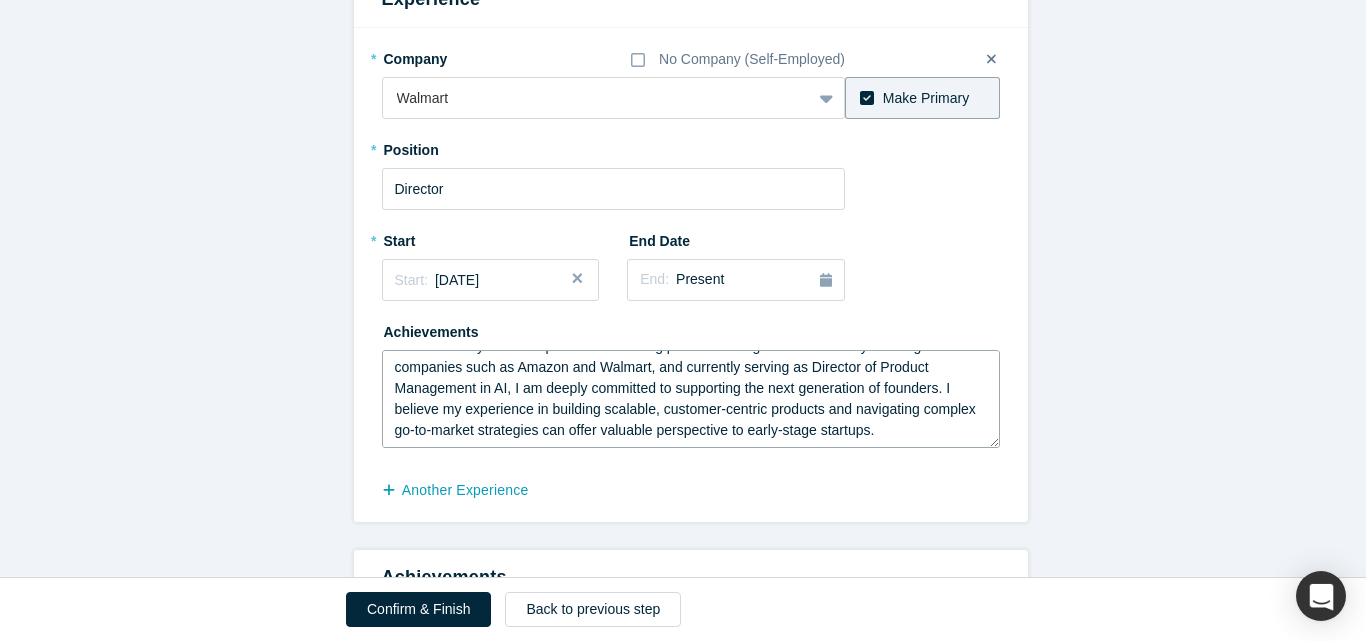 drag, startPoint x: 387, startPoint y: 362, endPoint x: 933, endPoint y: 438, distance: 551.264 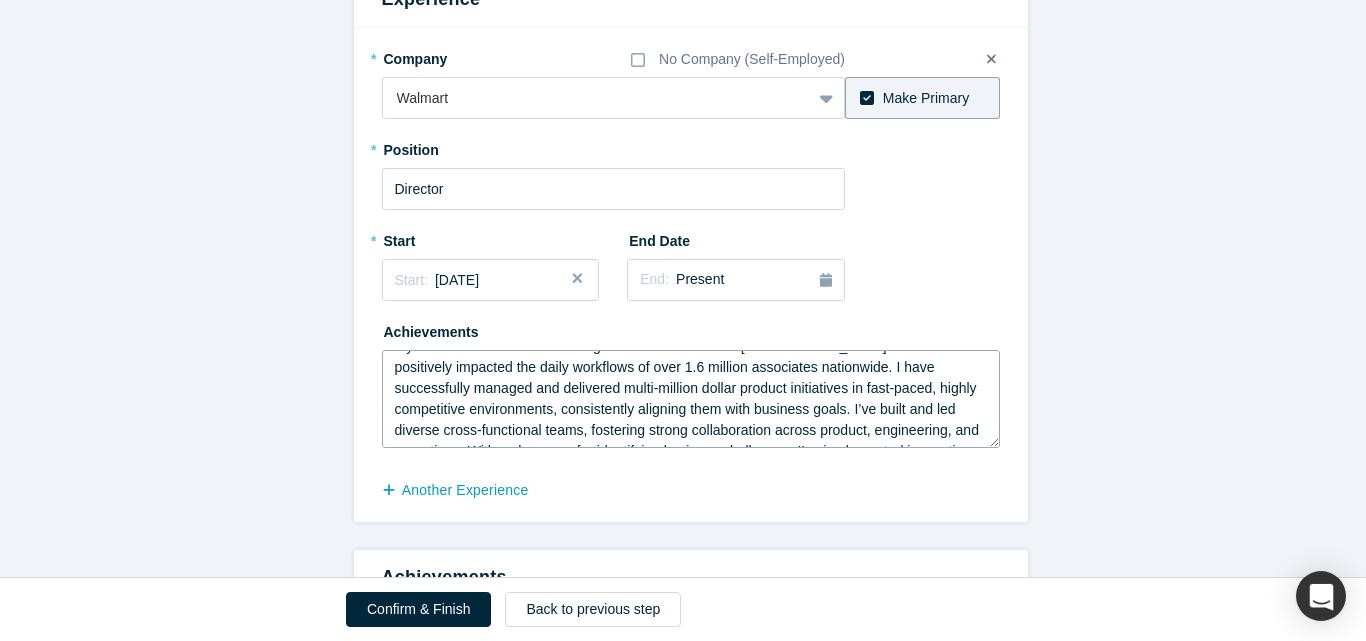 scroll, scrollTop: 119, scrollLeft: 0, axis: vertical 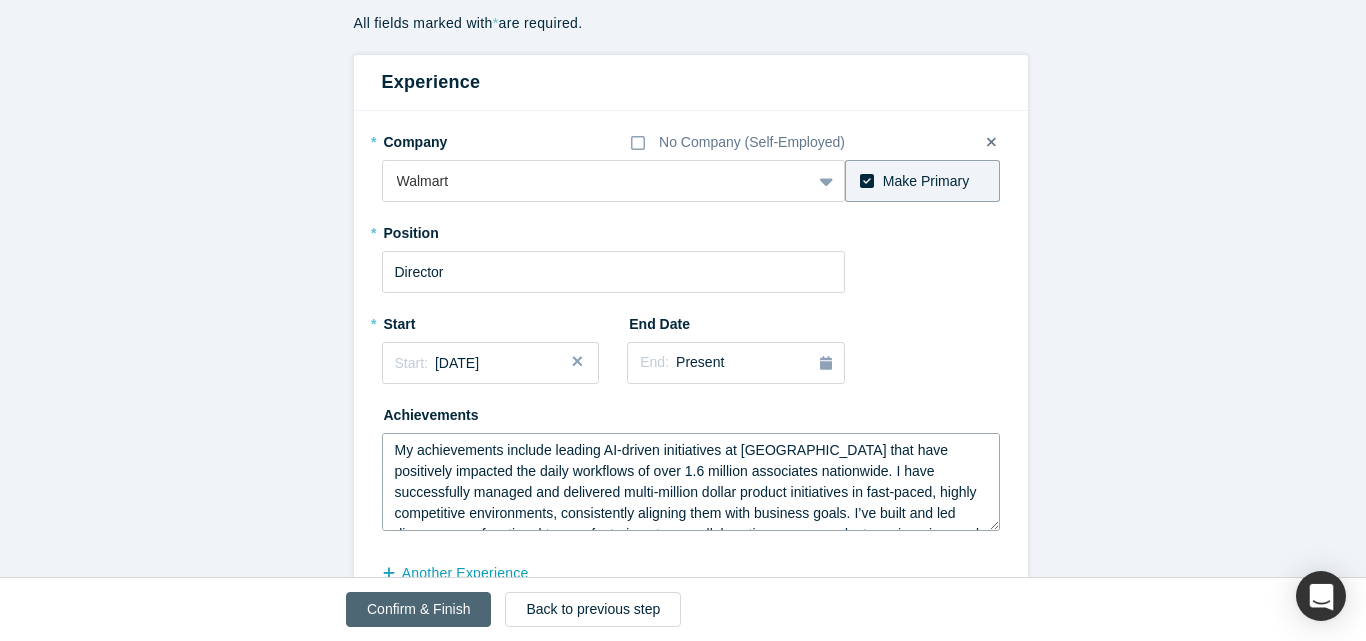 type on "My achievements include leading AI-driven initiatives at [GEOGRAPHIC_DATA] that have positively impacted the daily workflows of over 1.6 million associates nationwide. I have successfully managed and delivered multi-million dollar product initiatives in fast-paced, highly competitive environments, consistently aligning them with business goals. I’ve built and led diverse cross-functional teams, fostering strong collaboration across product, engineering, and operations. With a sharp eye for identifying business challenges, I’ve implemented innovative, cost-effective solutions that enhanced competitiveness, increased revenue, and improved customer experience. Additionally, I’ve developed and maintained strategic relationships with suppliers and third-party providers, contributing to overall business efficiency and growth." 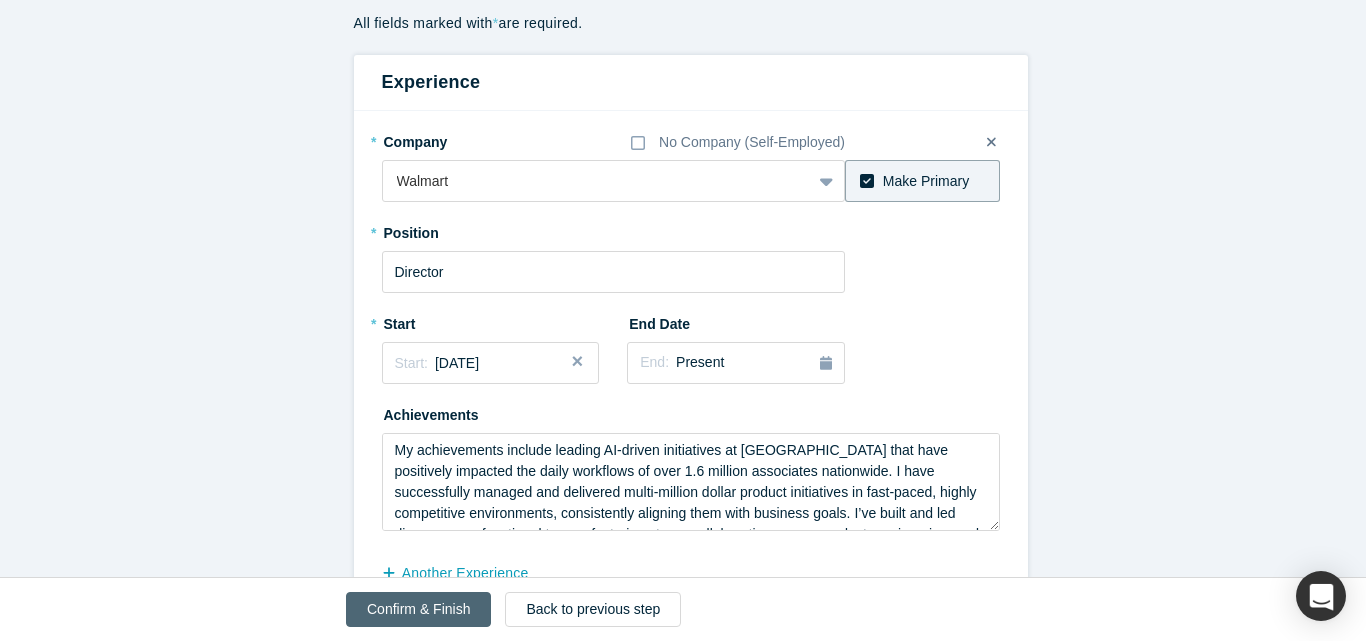 click on "Confirm & Finish" at bounding box center (418, 609) 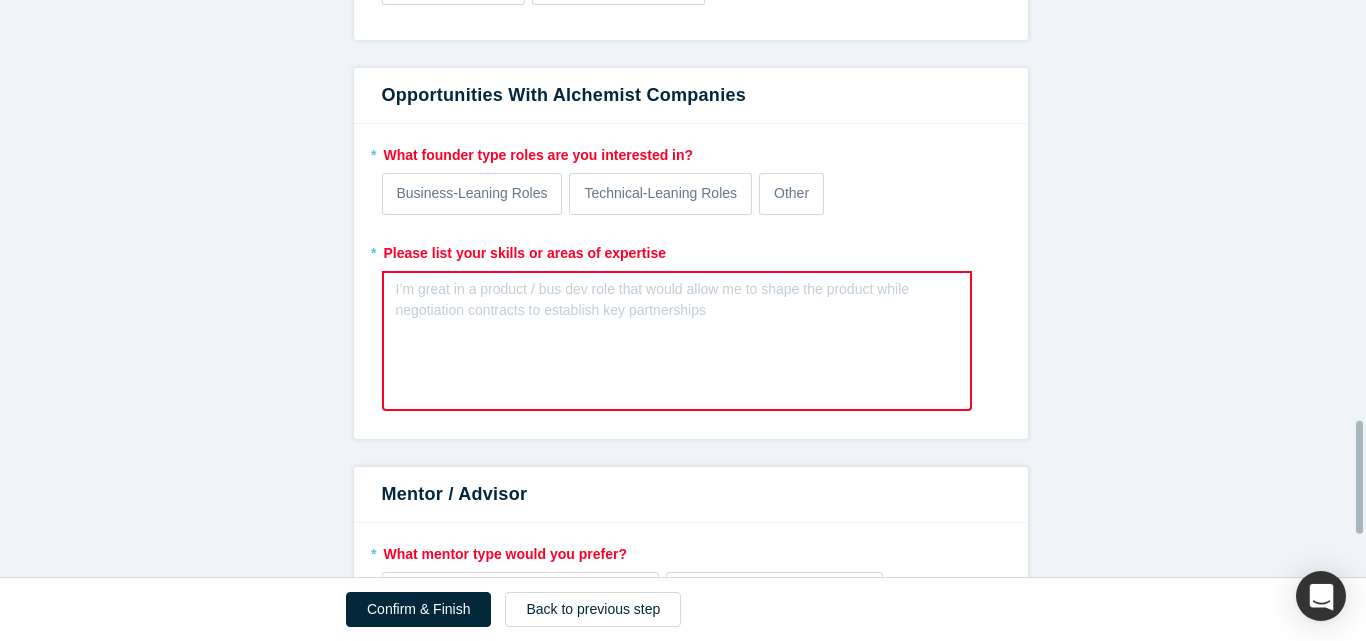 scroll, scrollTop: 2149, scrollLeft: 0, axis: vertical 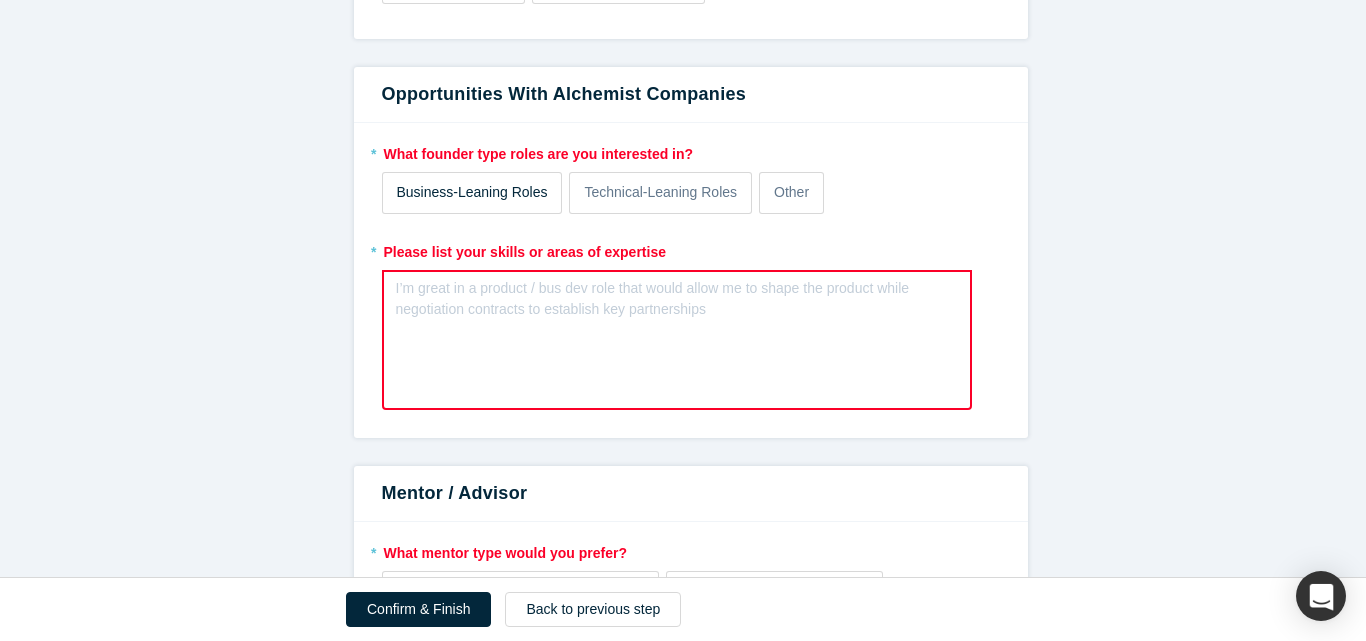 click on "Business-Leaning Roles" at bounding box center [472, 192] 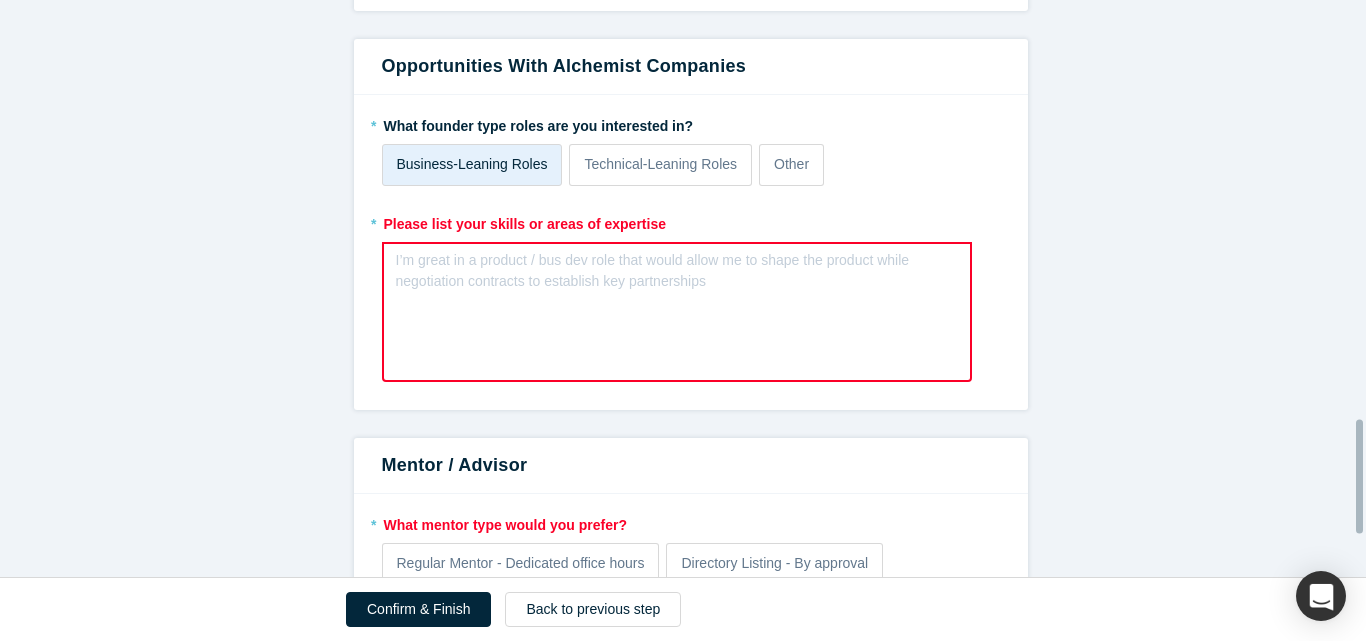 scroll, scrollTop: 2121, scrollLeft: 0, axis: vertical 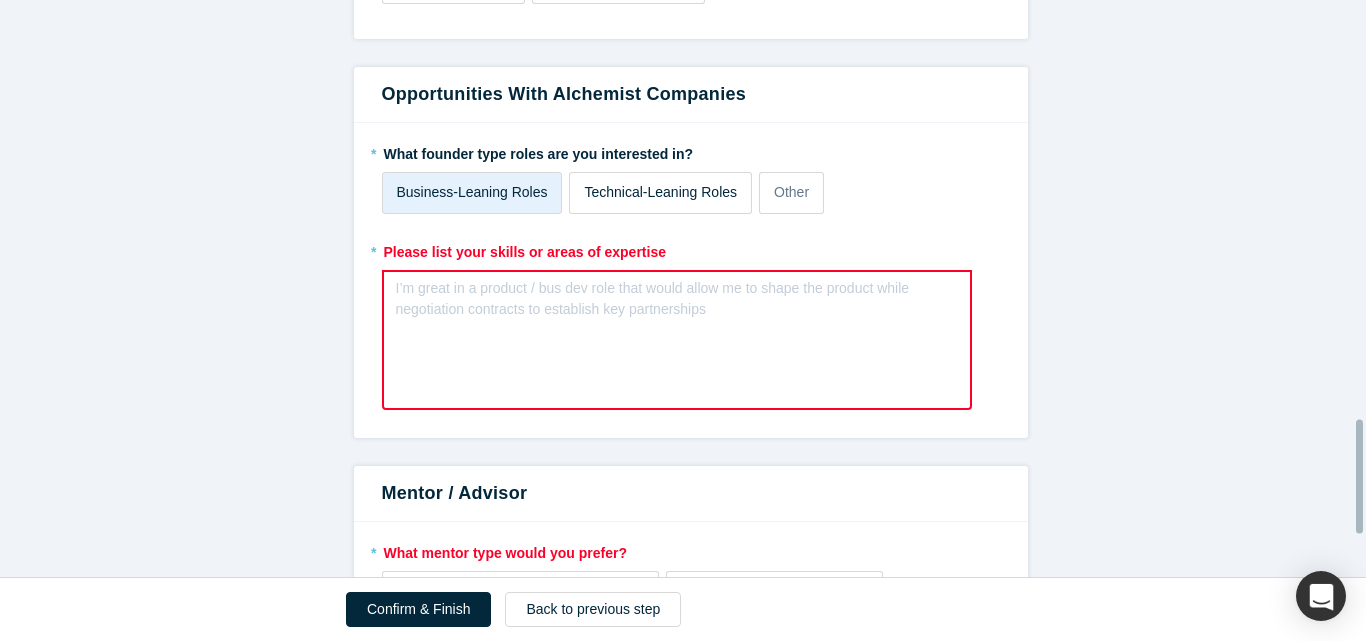 click on "Technical-Leaning Roles" at bounding box center [660, 192] 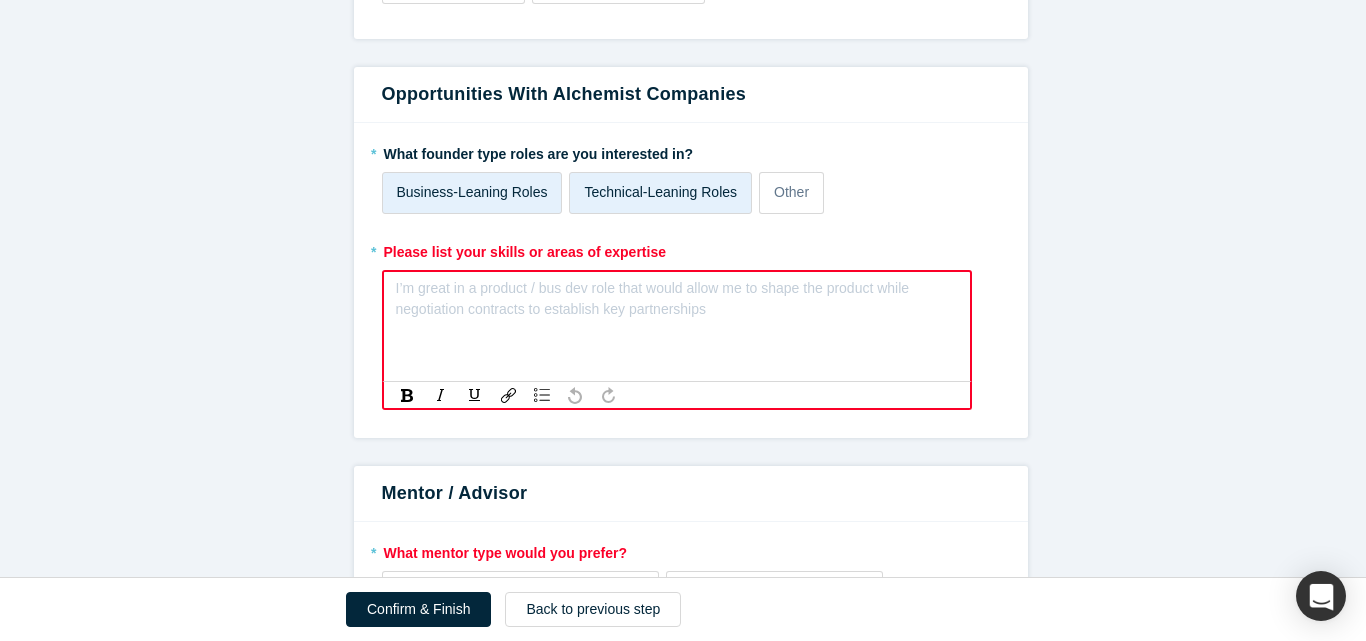 click at bounding box center (677, 294) 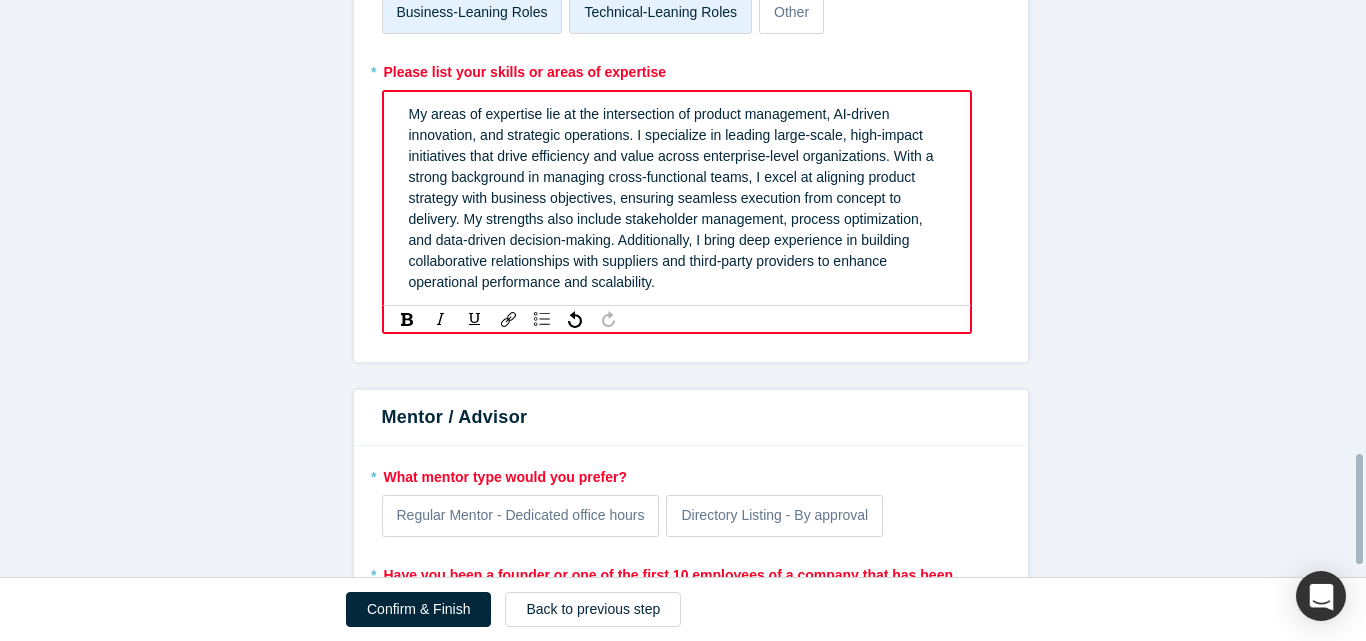 scroll, scrollTop: 2436, scrollLeft: 0, axis: vertical 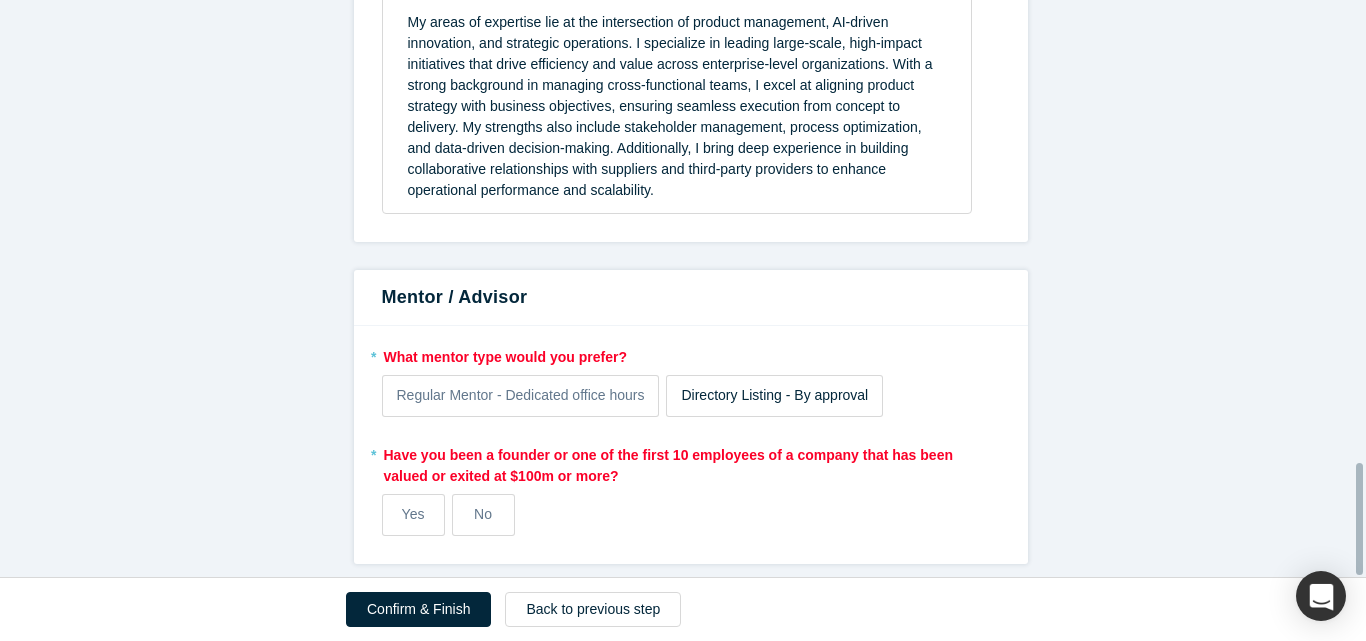click on "Directory Listing - By approval" at bounding box center [774, 395] 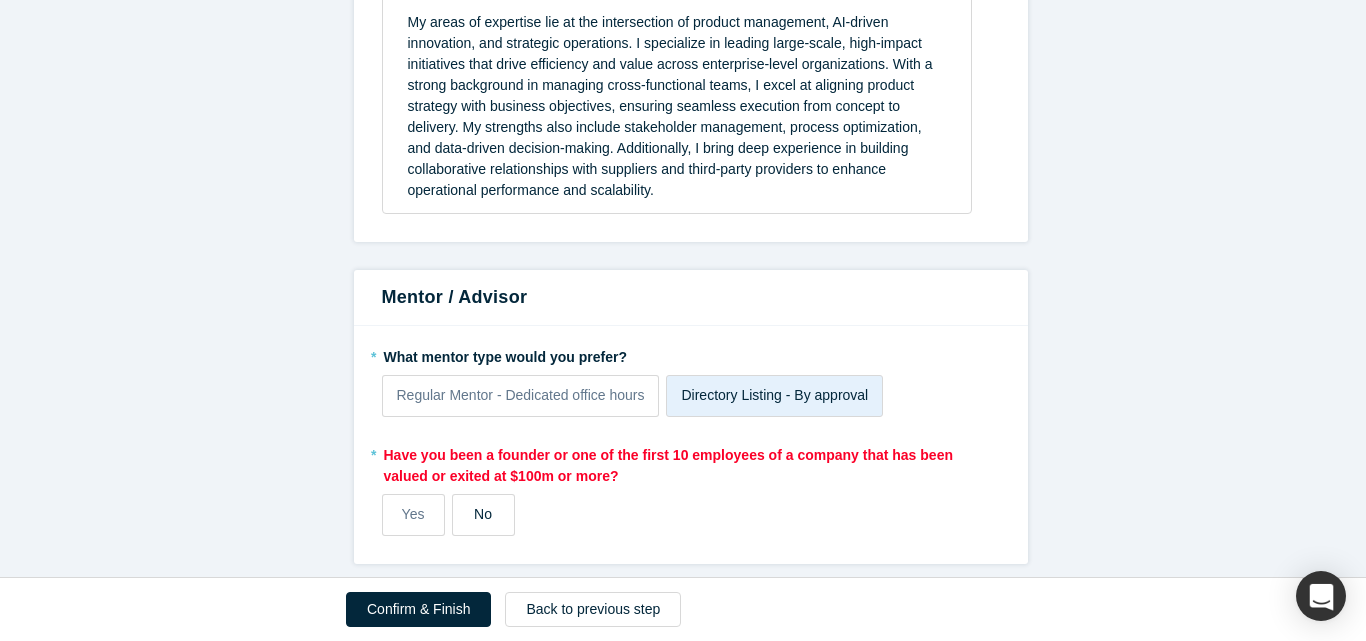 click on "No" at bounding box center (483, 514) 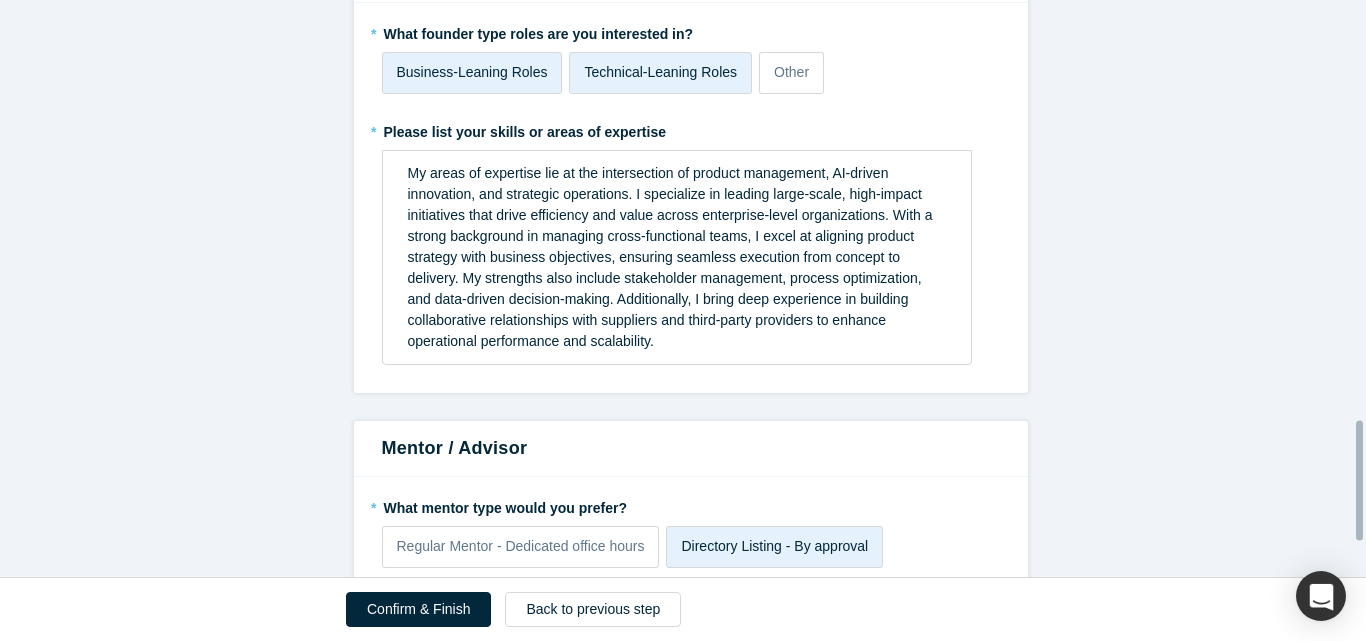 scroll, scrollTop: 2020, scrollLeft: 0, axis: vertical 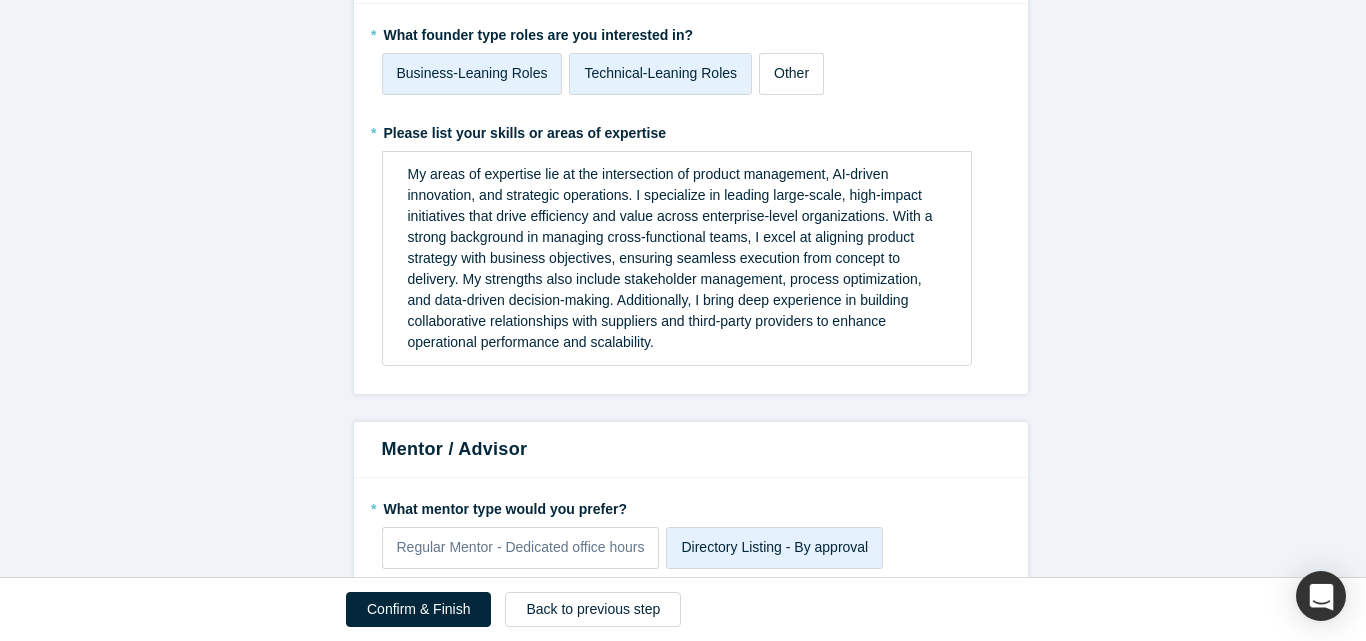 click on "Other" at bounding box center [791, 73] 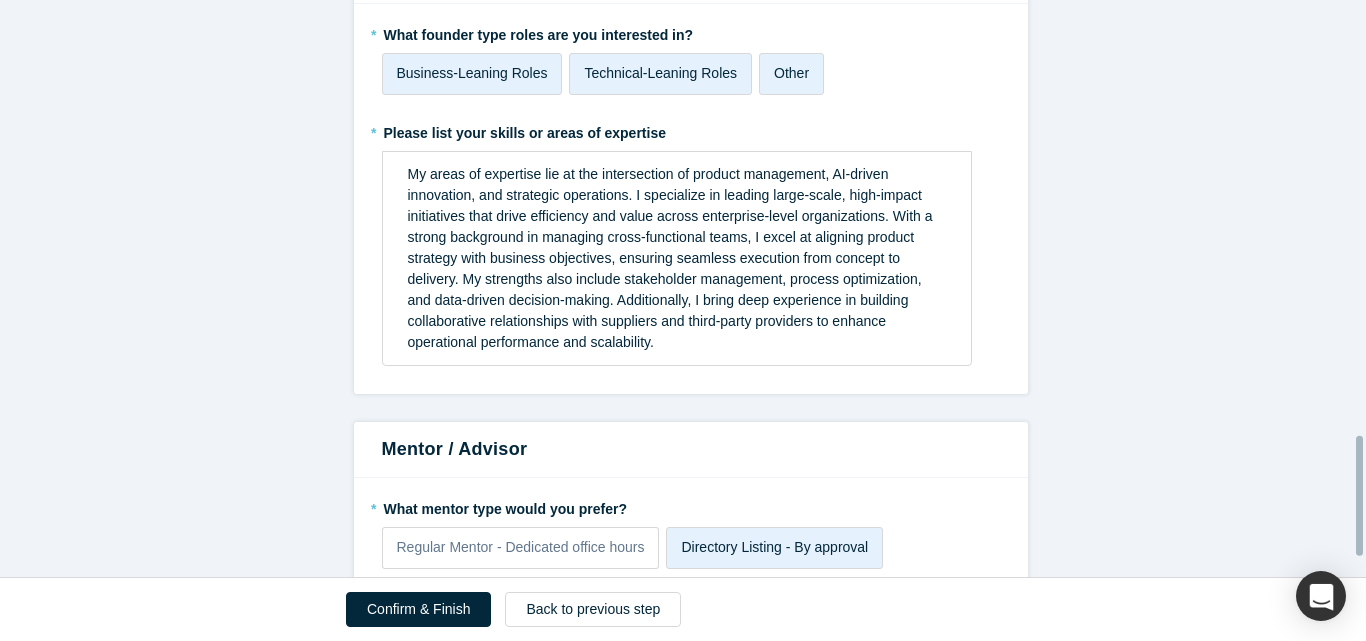 scroll, scrollTop: 2187, scrollLeft: 0, axis: vertical 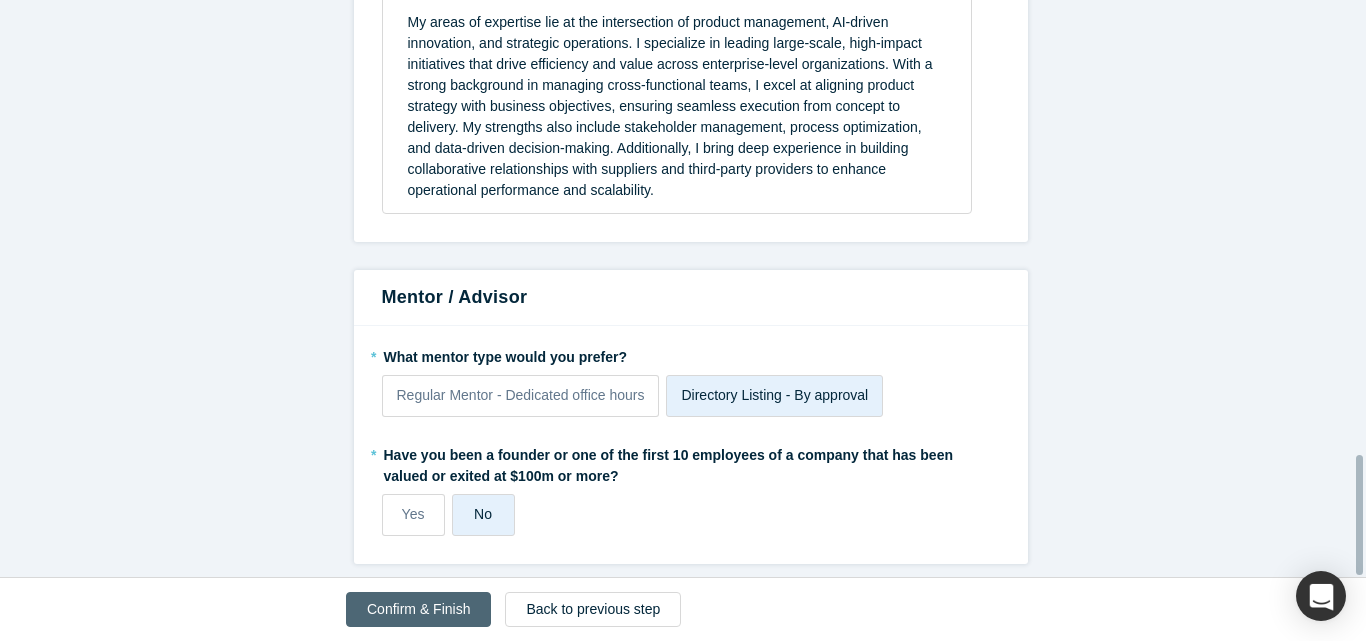 click on "Confirm & Finish" at bounding box center [418, 609] 